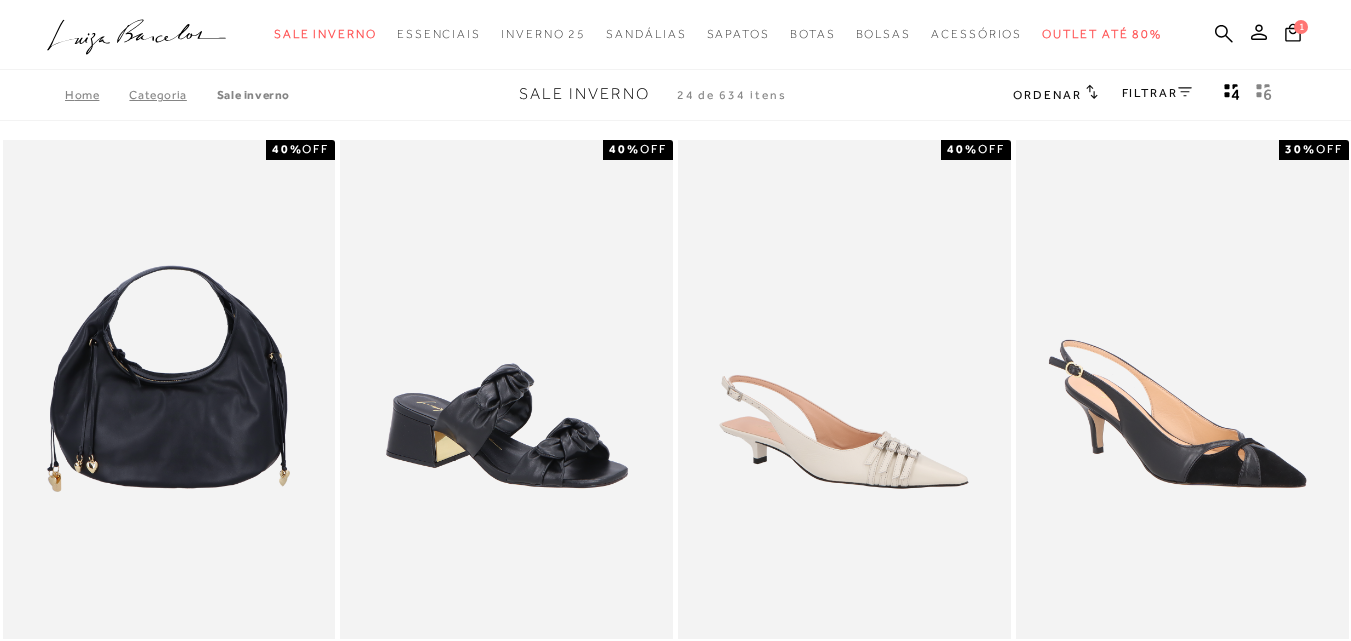 scroll, scrollTop: 0, scrollLeft: 0, axis: both 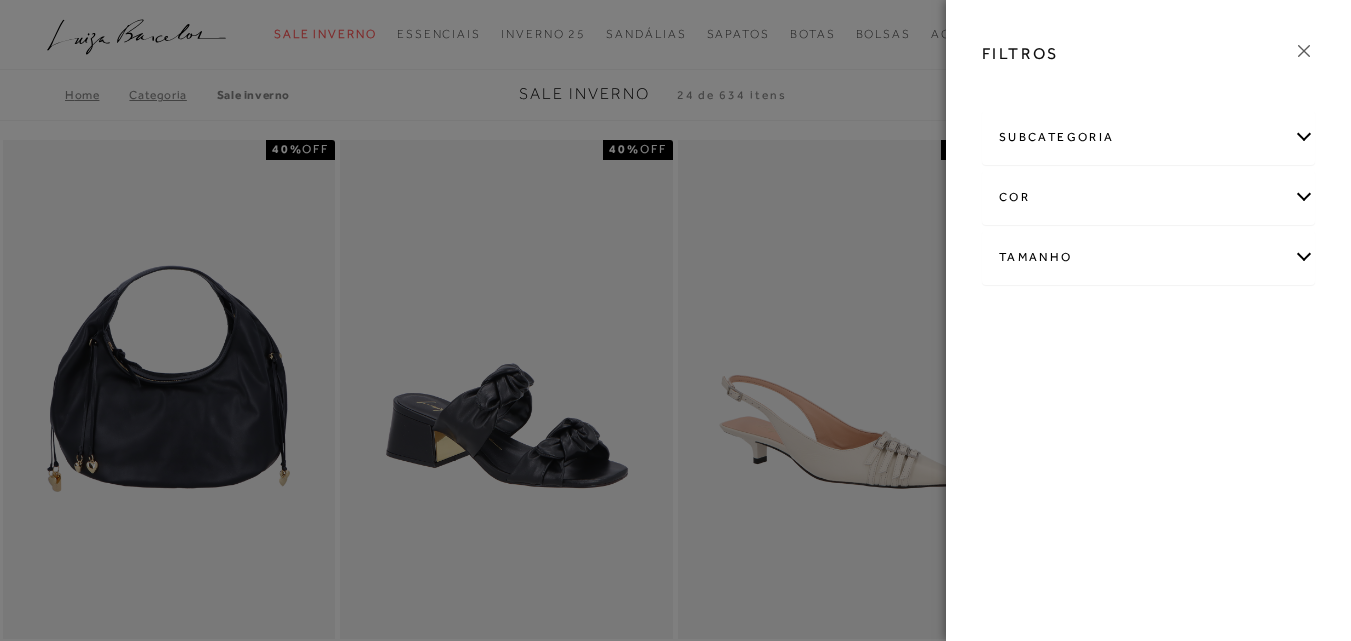 click on "subcategoria" at bounding box center (1148, 137) 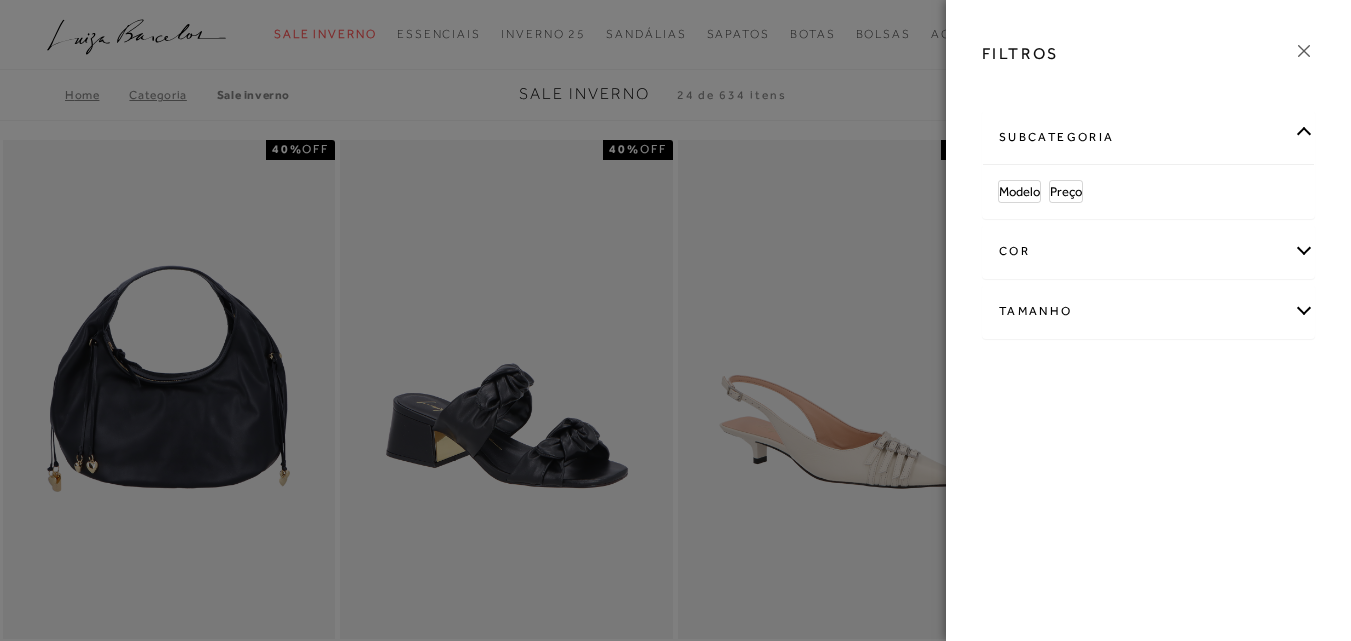 click on "subcategoria" at bounding box center [1148, 137] 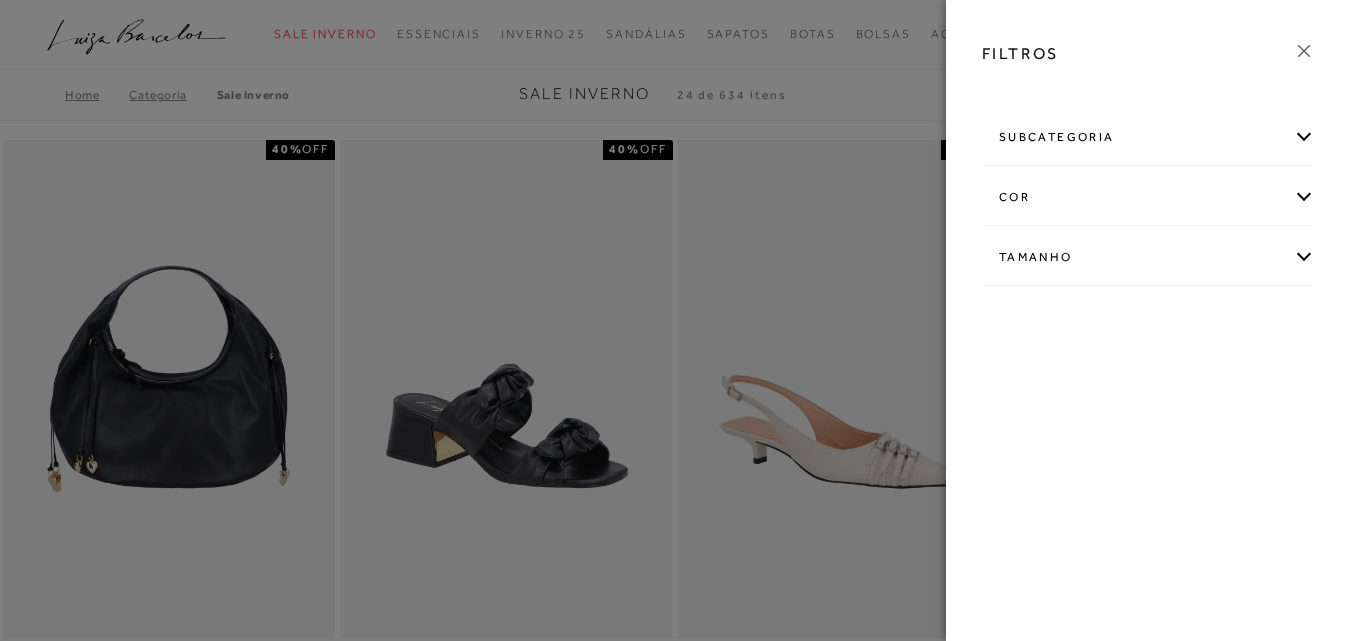 click on "cor" at bounding box center (1148, 197) 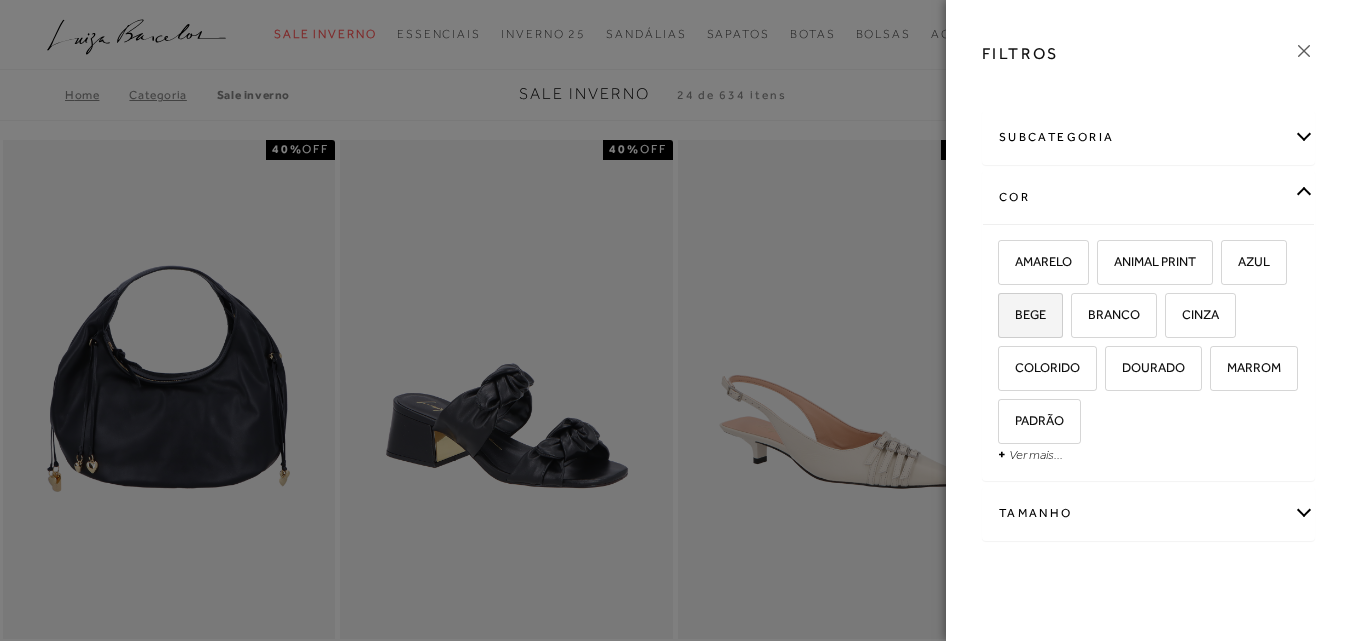 click on "BEGE" at bounding box center (1023, 314) 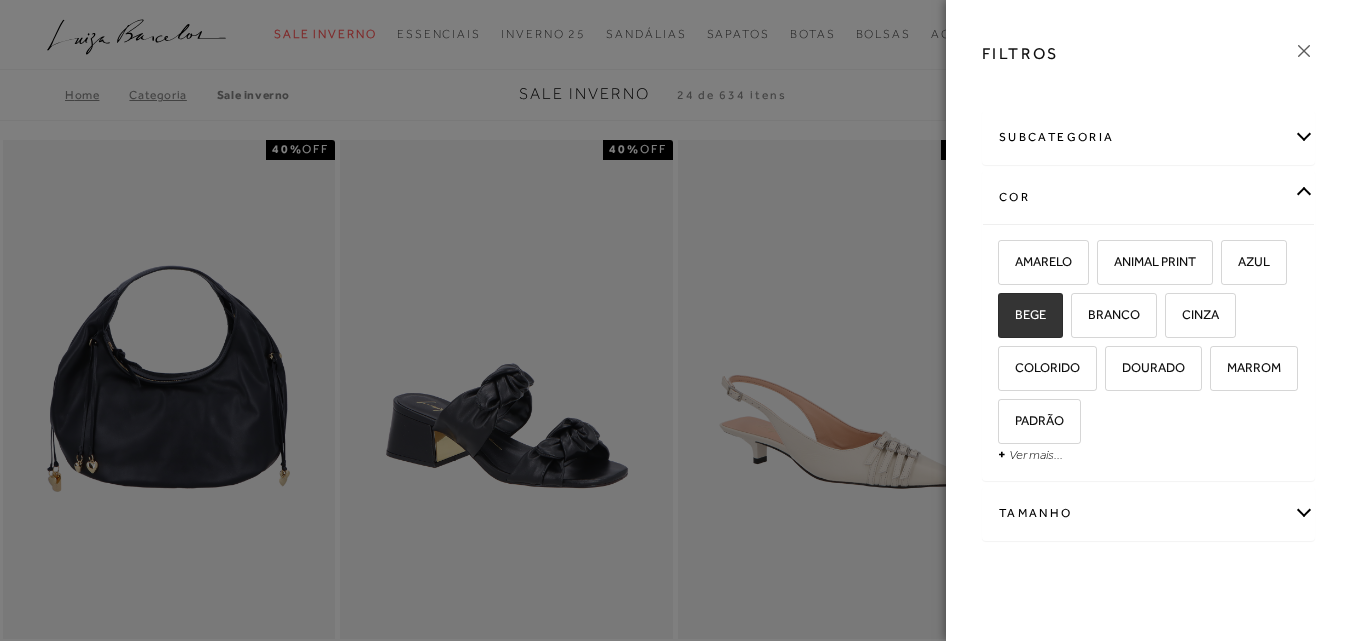checkbox on "true" 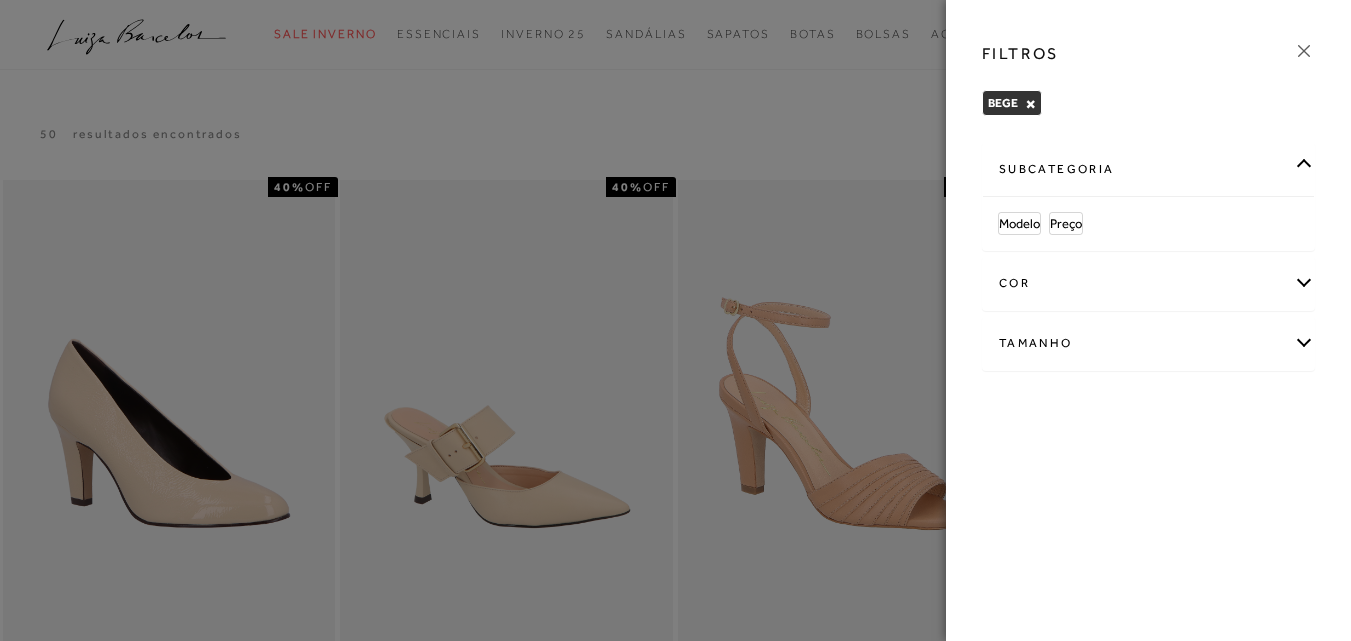 click on "cor" at bounding box center [1148, 283] 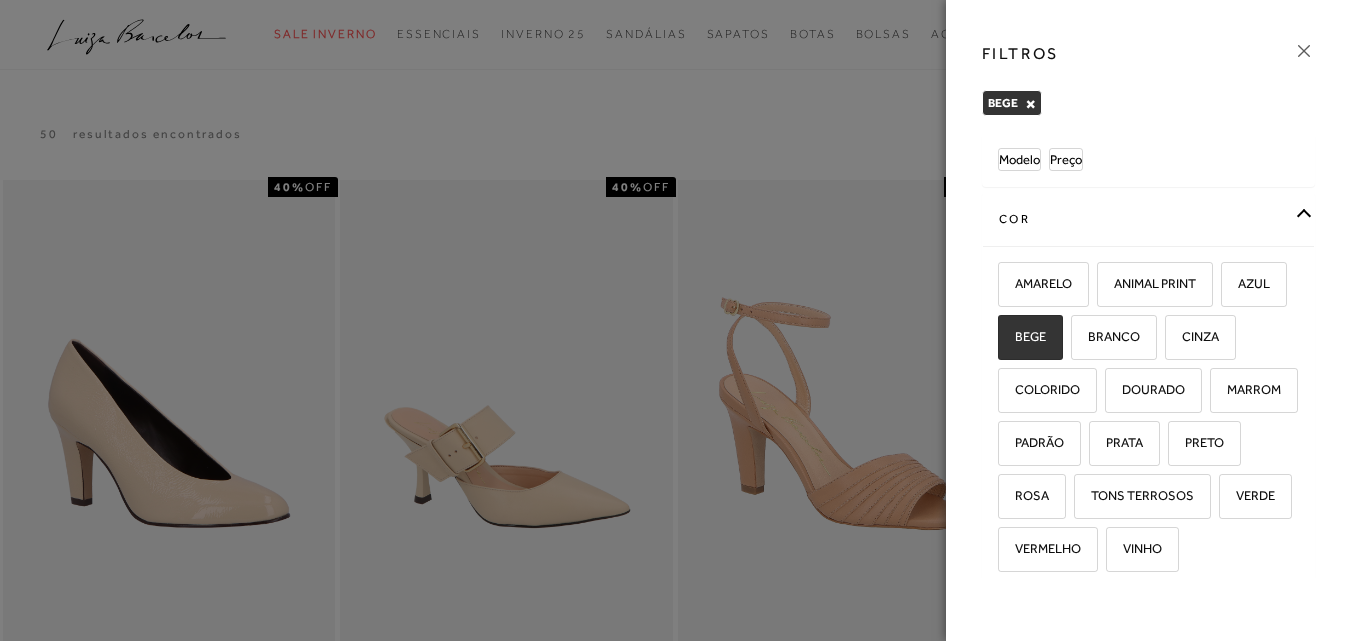 scroll, scrollTop: 100, scrollLeft: 0, axis: vertical 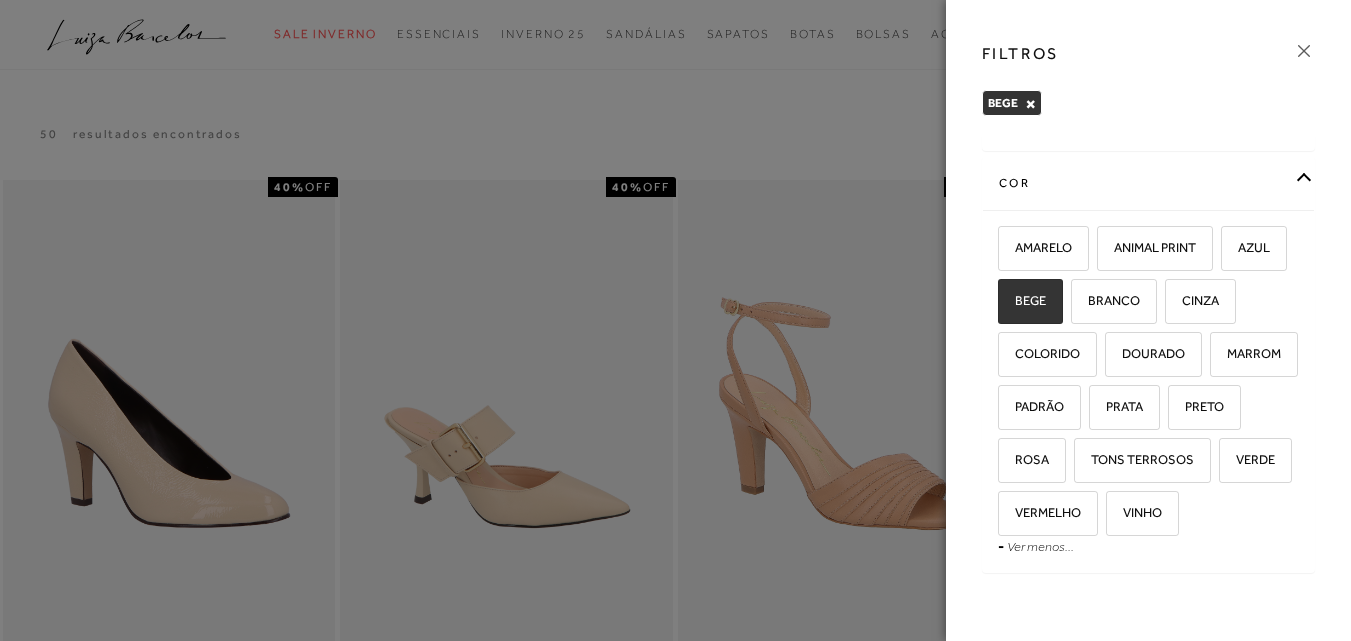 drag, startPoint x: 197, startPoint y: 72, endPoint x: 337, endPoint y: 79, distance: 140.1749 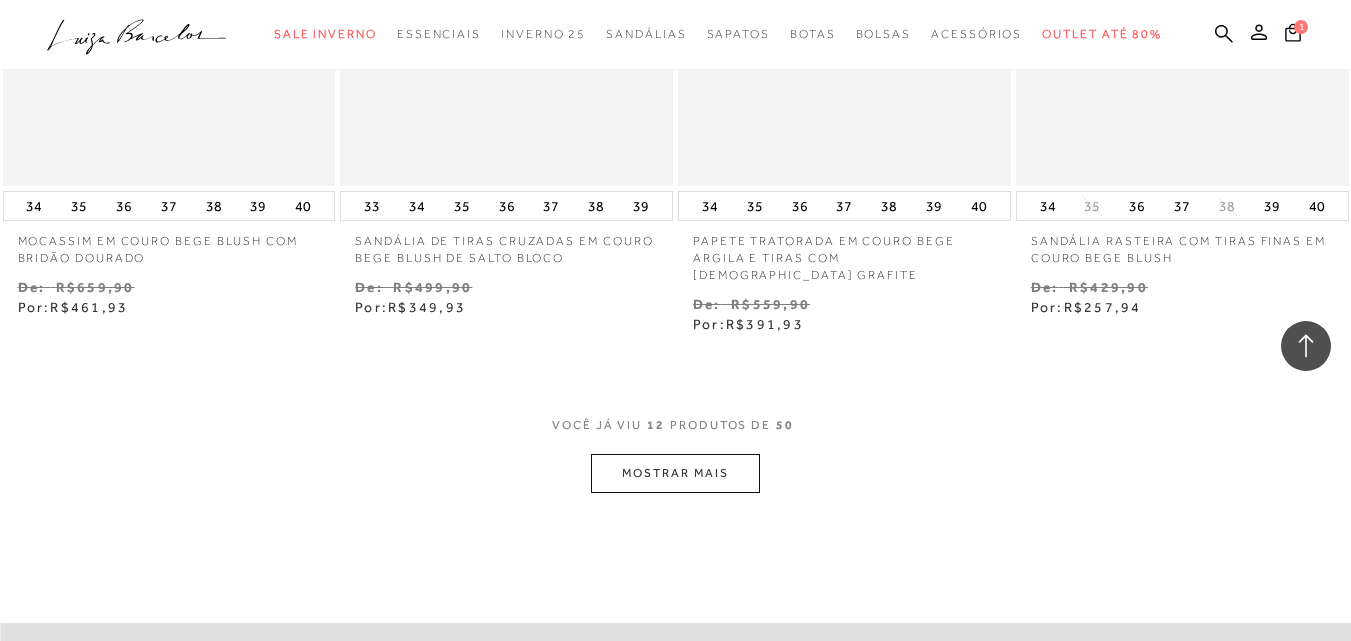 scroll, scrollTop: 1600, scrollLeft: 0, axis: vertical 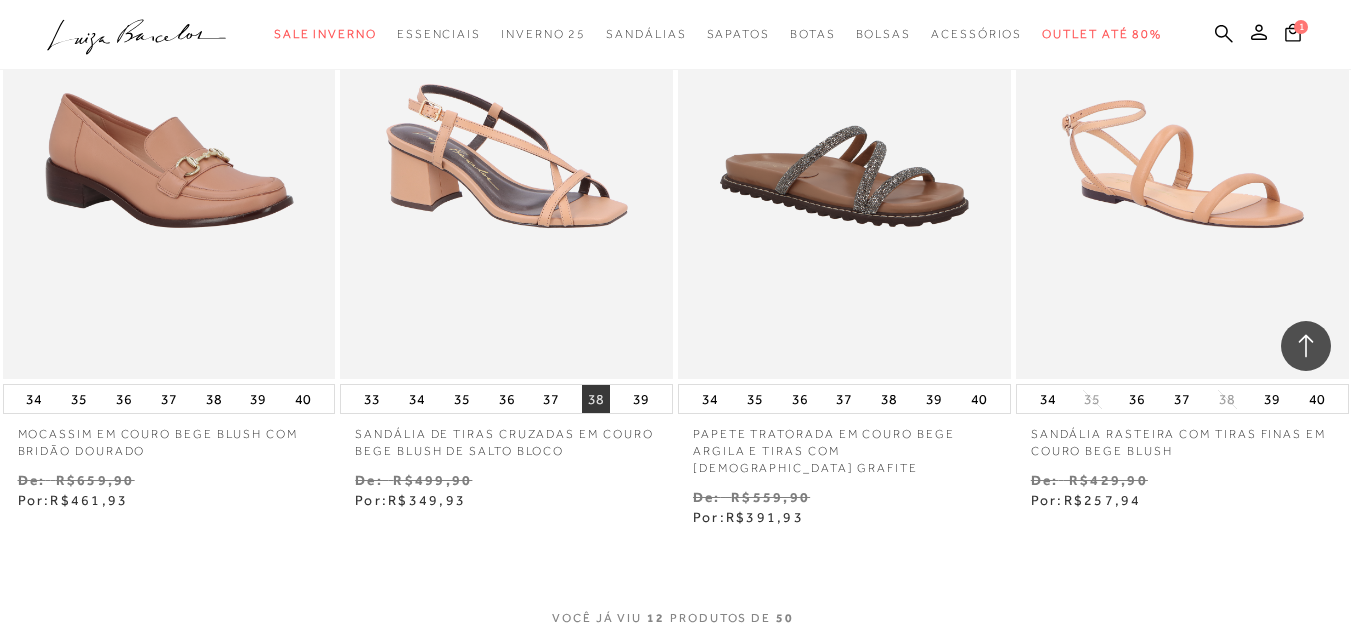 click on "38" at bounding box center [596, 399] 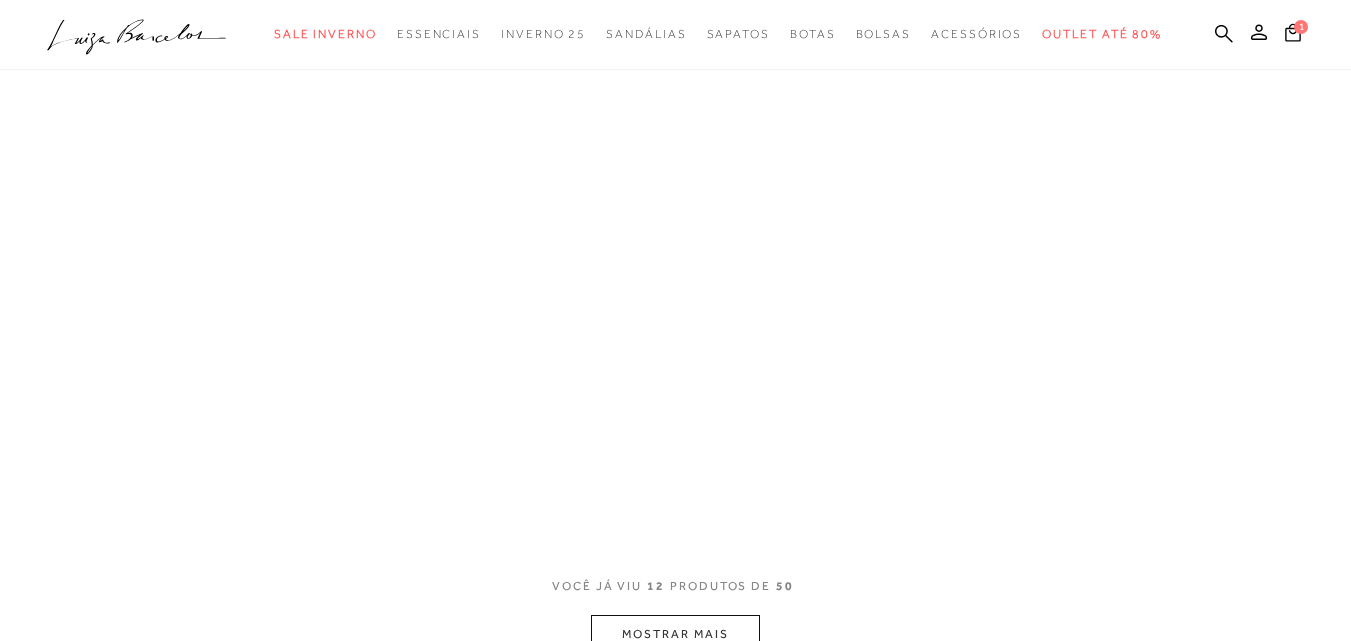 scroll, scrollTop: 0, scrollLeft: 0, axis: both 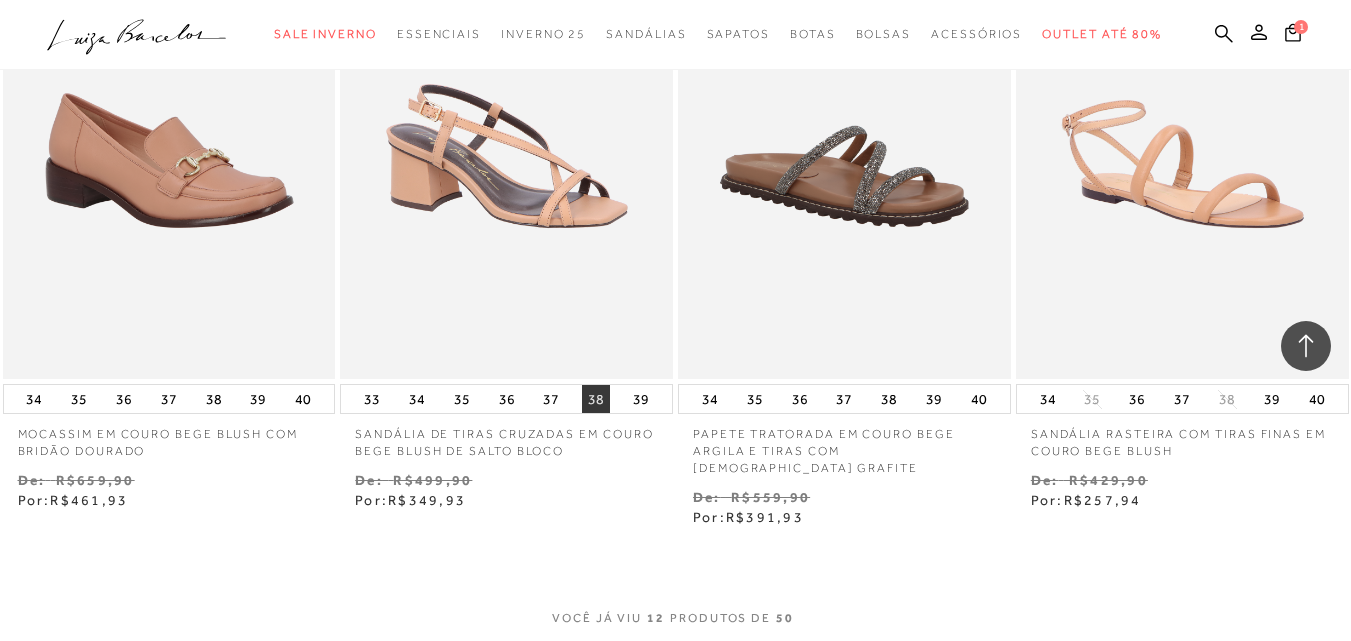 click on "38" at bounding box center [596, 399] 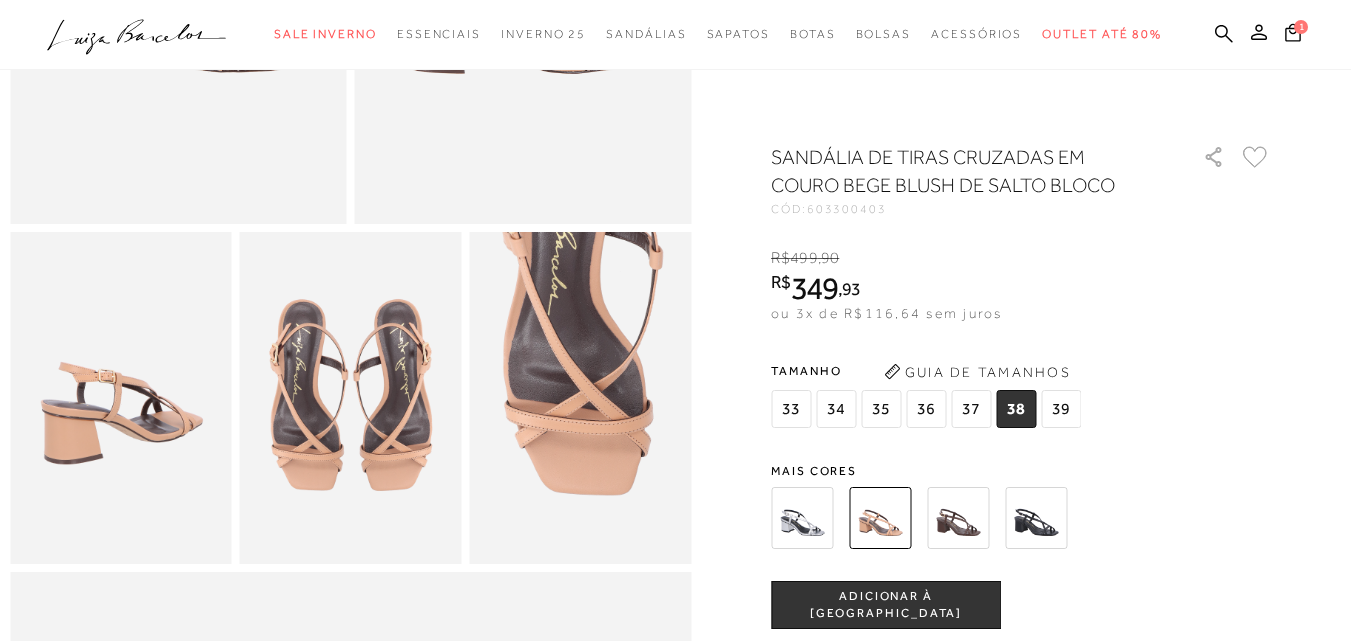 scroll, scrollTop: 500, scrollLeft: 0, axis: vertical 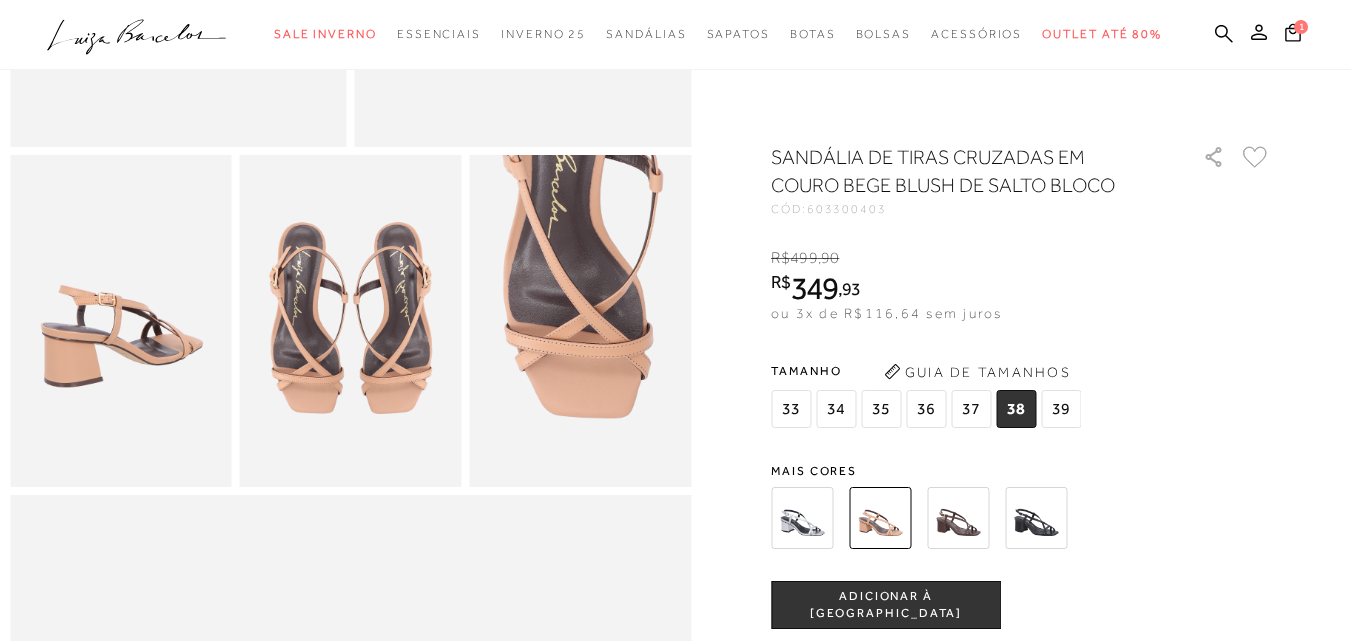 click on "ADICIONAR À [GEOGRAPHIC_DATA]" at bounding box center (886, 605) 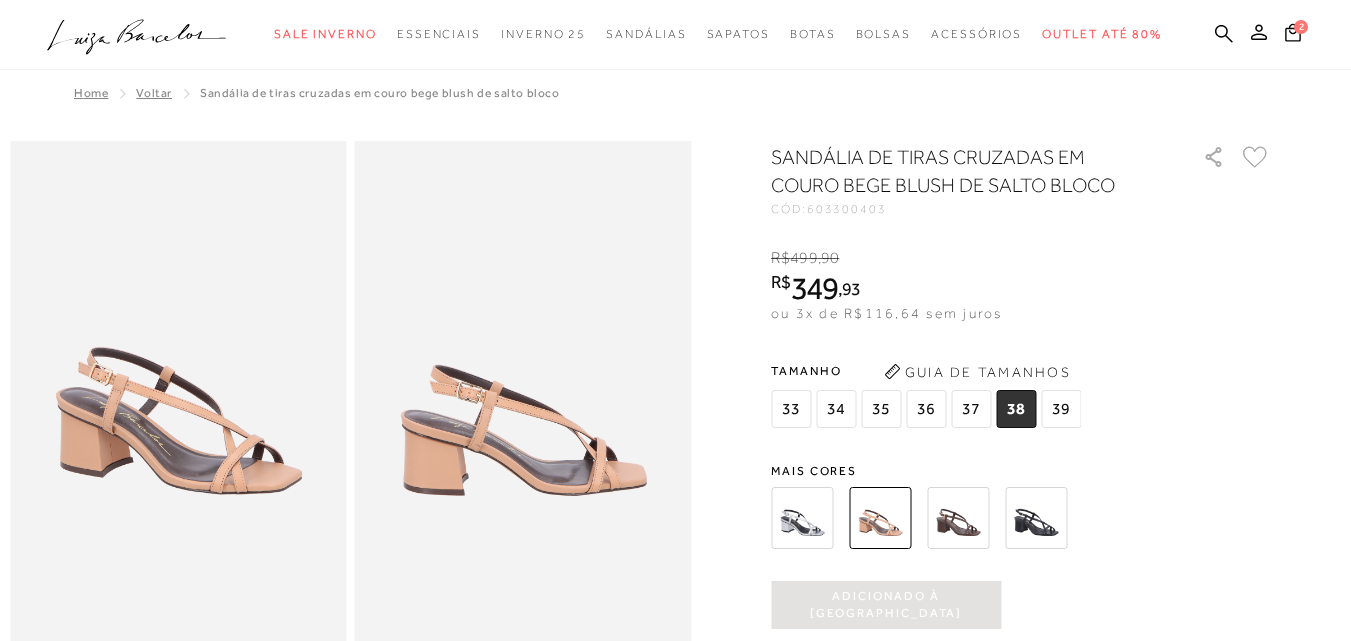 scroll, scrollTop: 0, scrollLeft: 0, axis: both 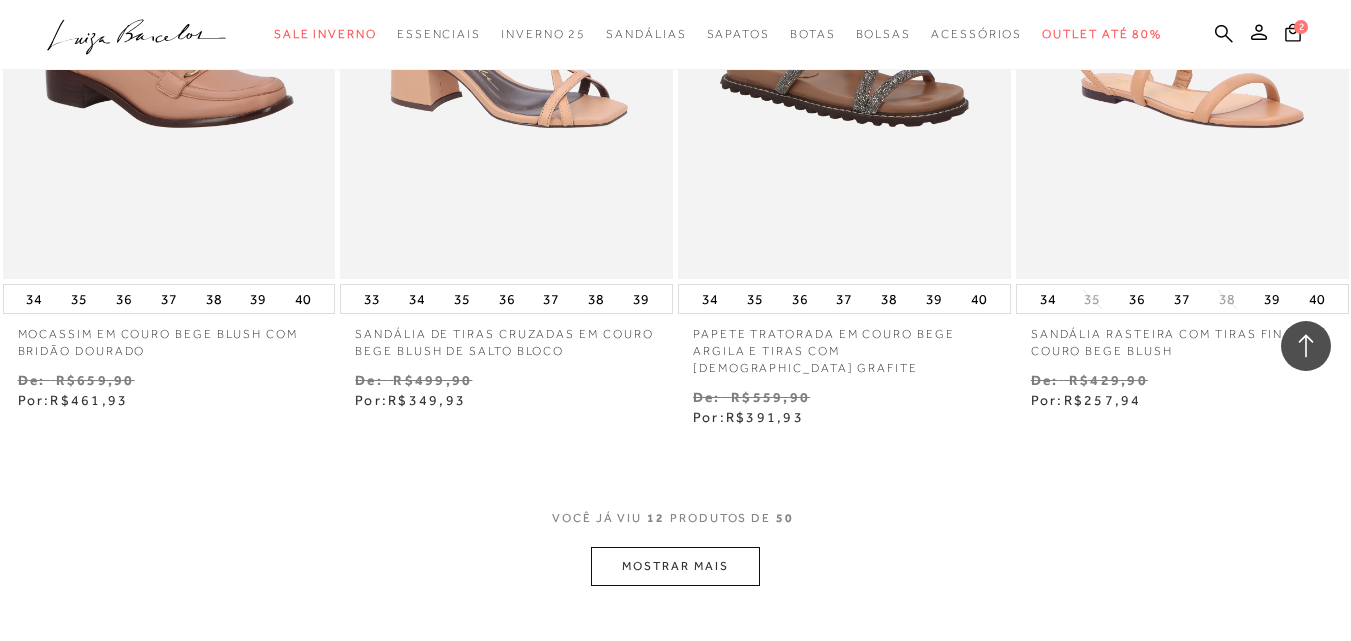click on "MOSTRAR MAIS" at bounding box center [675, 566] 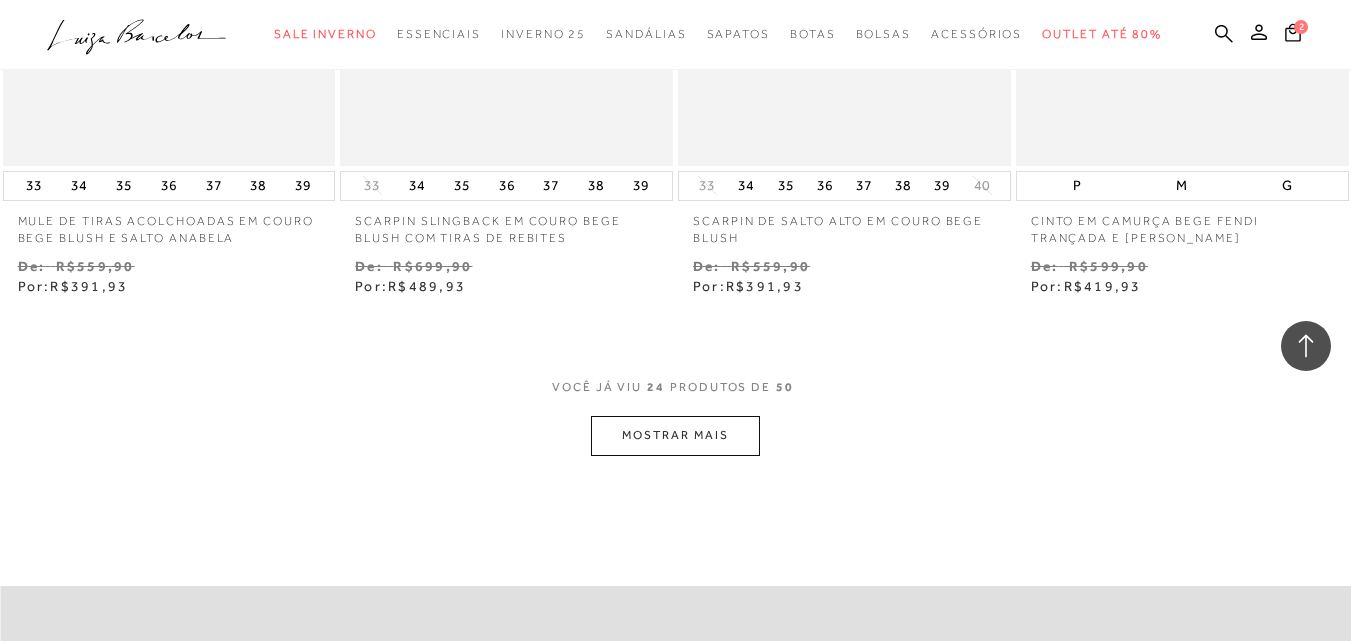 scroll, scrollTop: 3800, scrollLeft: 0, axis: vertical 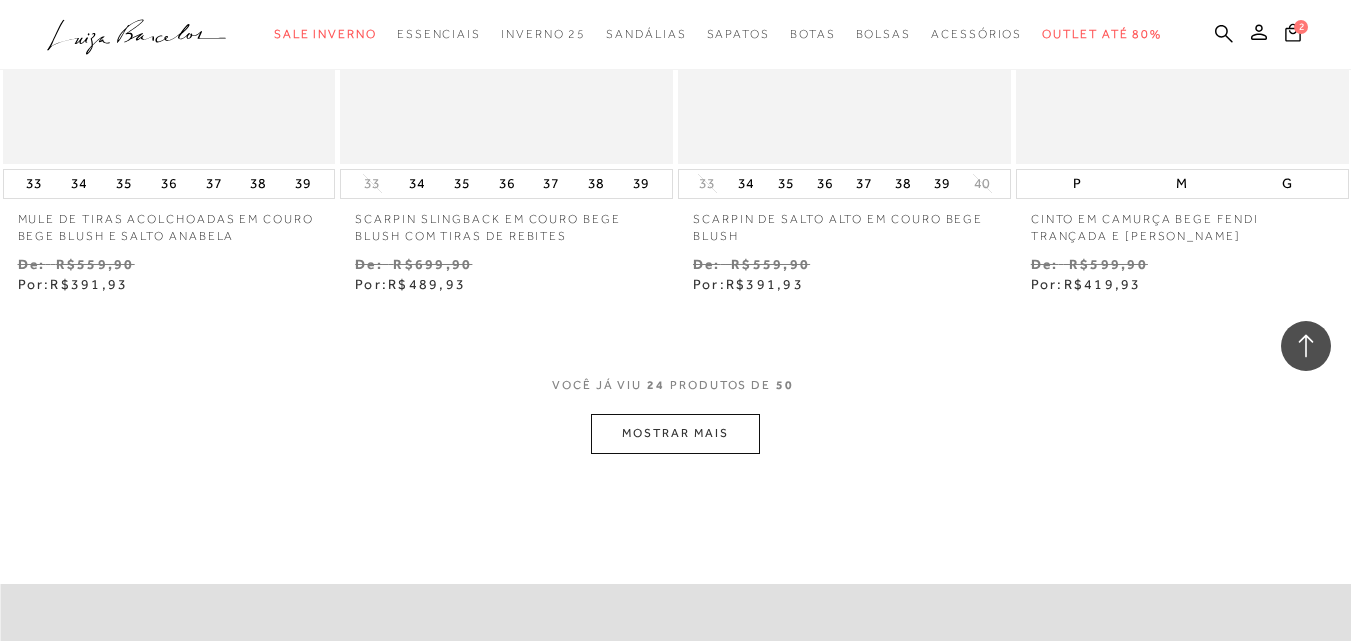 click on "MOSTRAR MAIS" at bounding box center [675, 433] 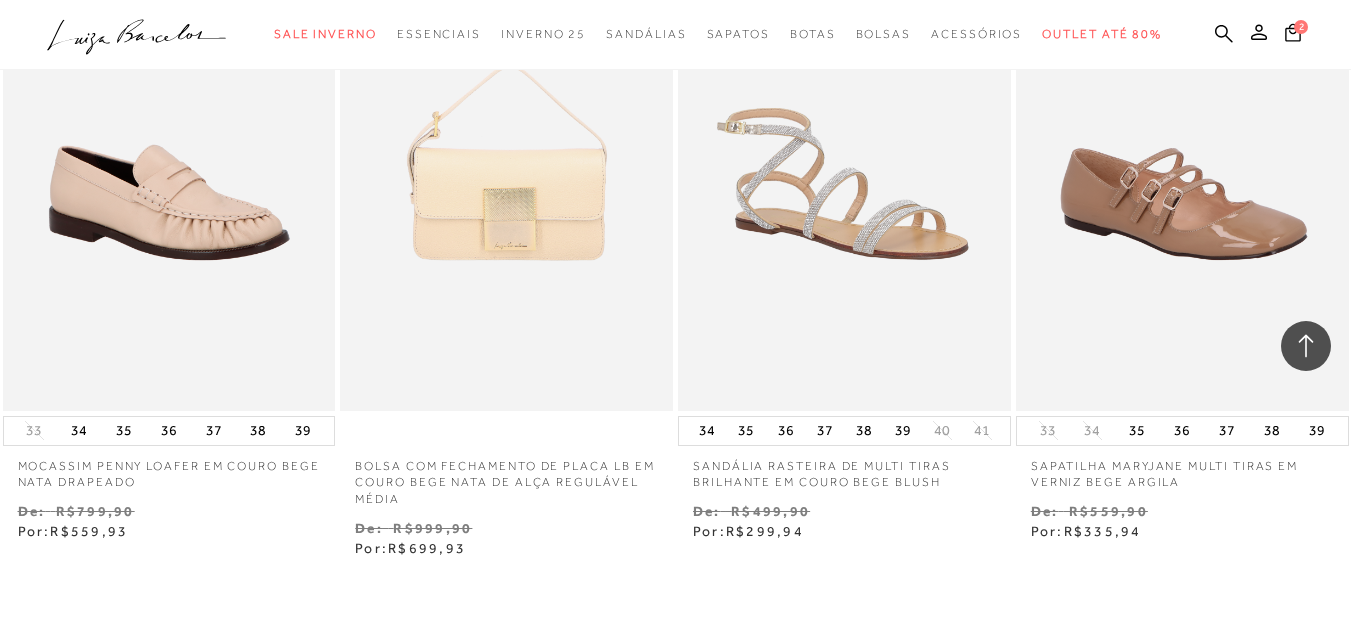 scroll, scrollTop: 5700, scrollLeft: 0, axis: vertical 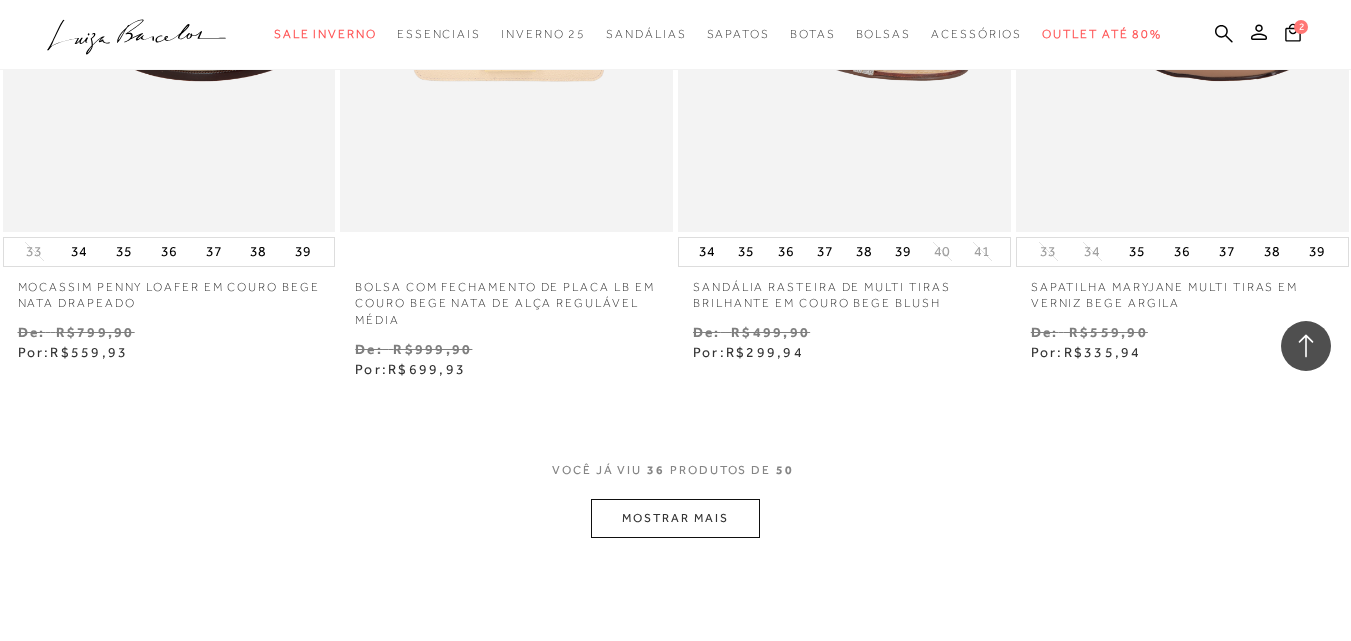 click on "MOSTRAR MAIS" at bounding box center [675, 518] 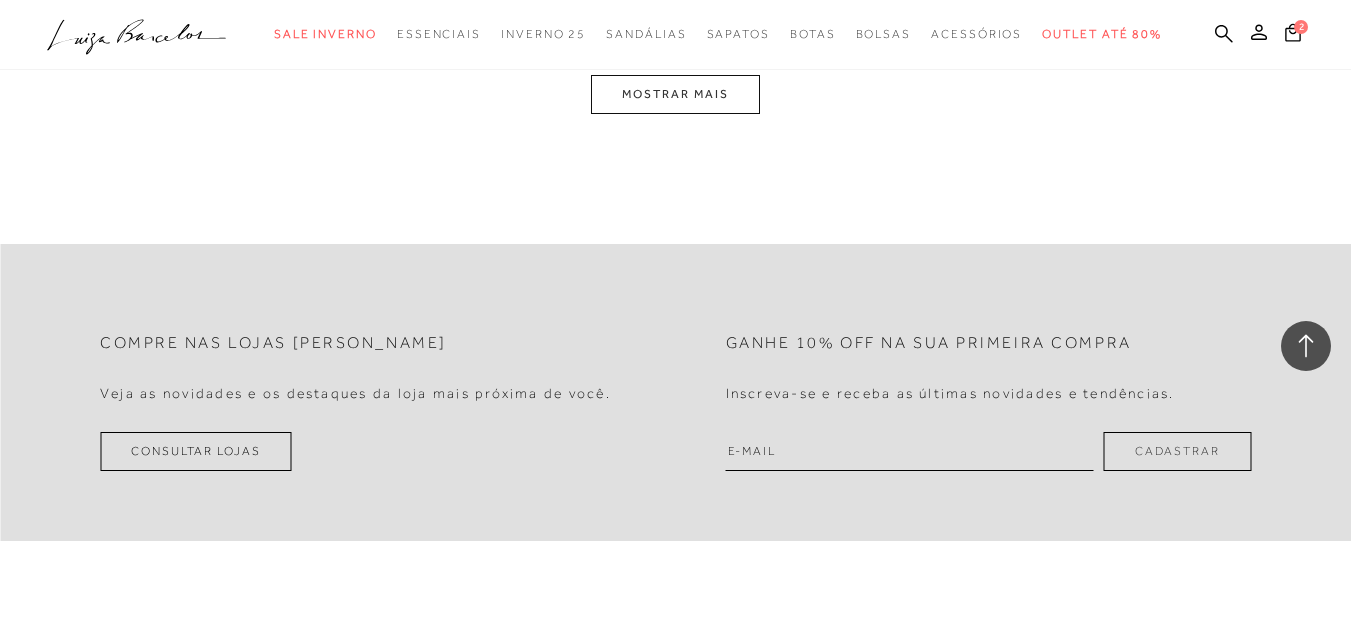 scroll, scrollTop: 7800, scrollLeft: 0, axis: vertical 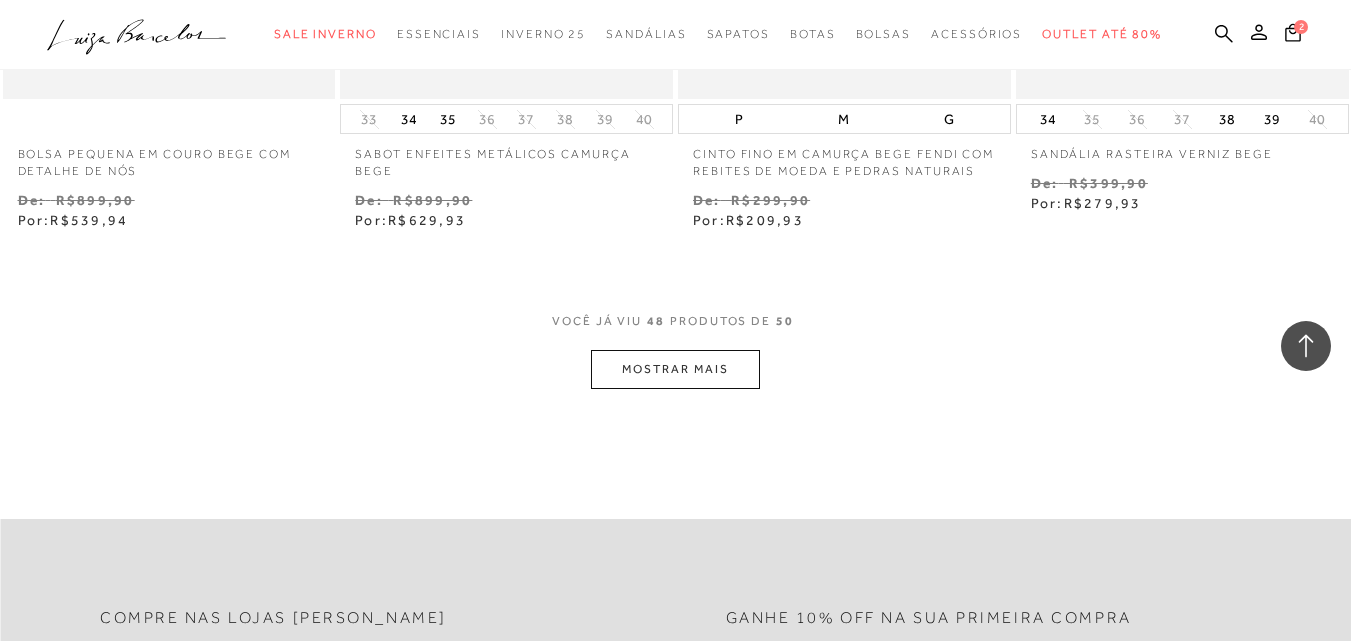 click on "MOSTRAR MAIS" at bounding box center (675, 369) 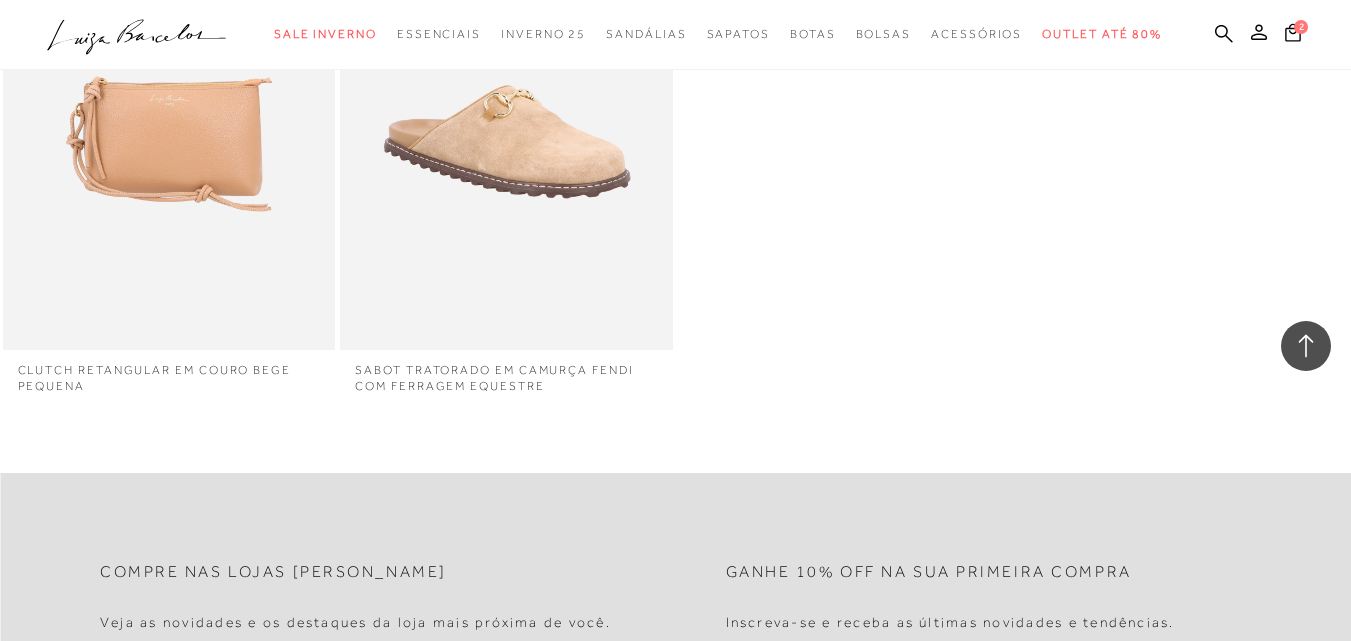 drag, startPoint x: 1164, startPoint y: 405, endPoint x: 1191, endPoint y: 315, distance: 93.96276 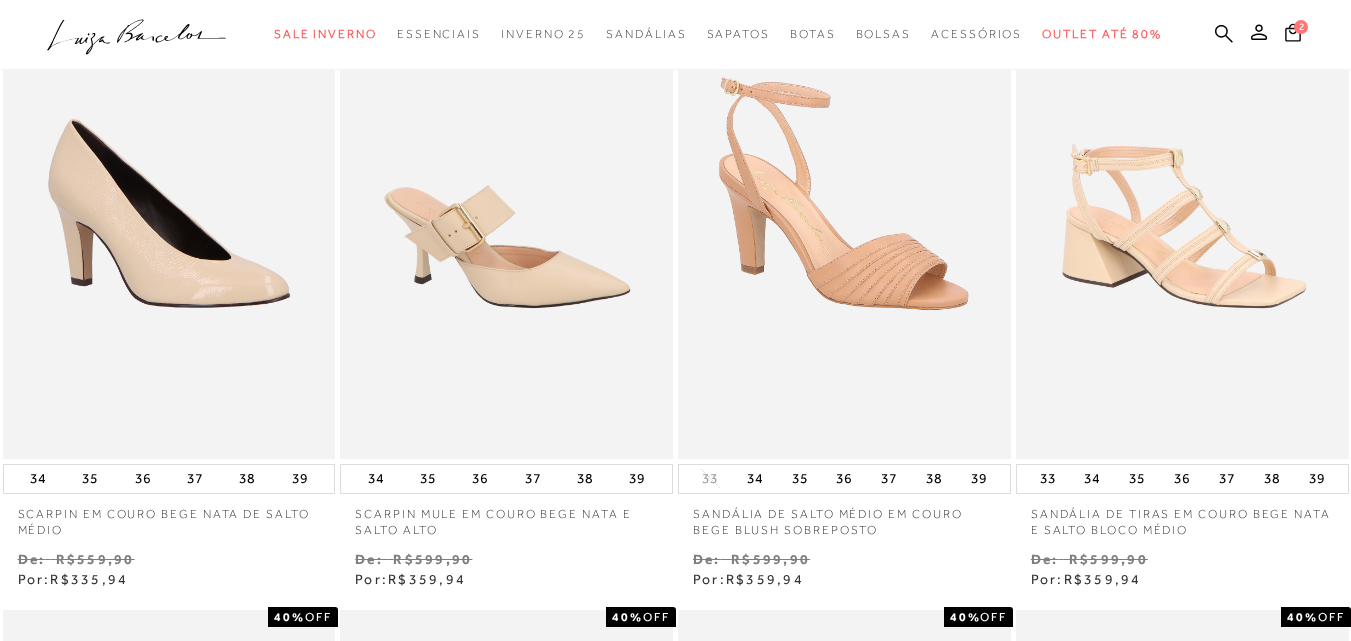 scroll, scrollTop: 0, scrollLeft: 0, axis: both 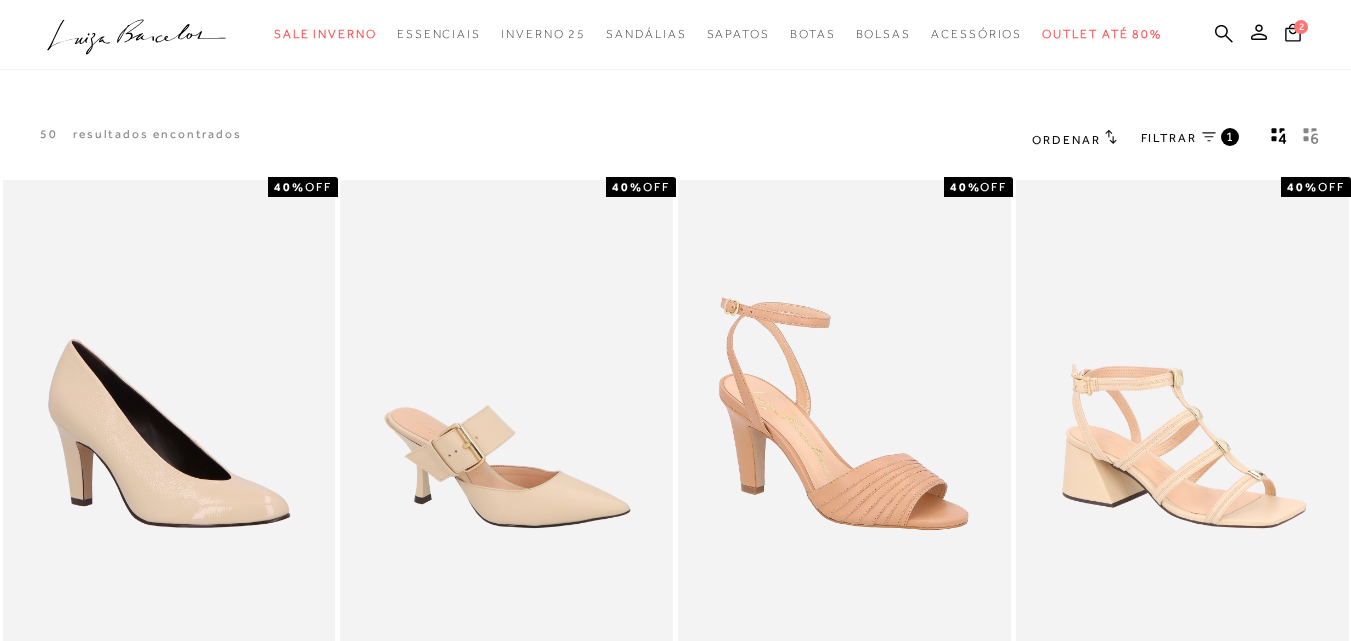 click on "FILTRAR" at bounding box center (1169, 138) 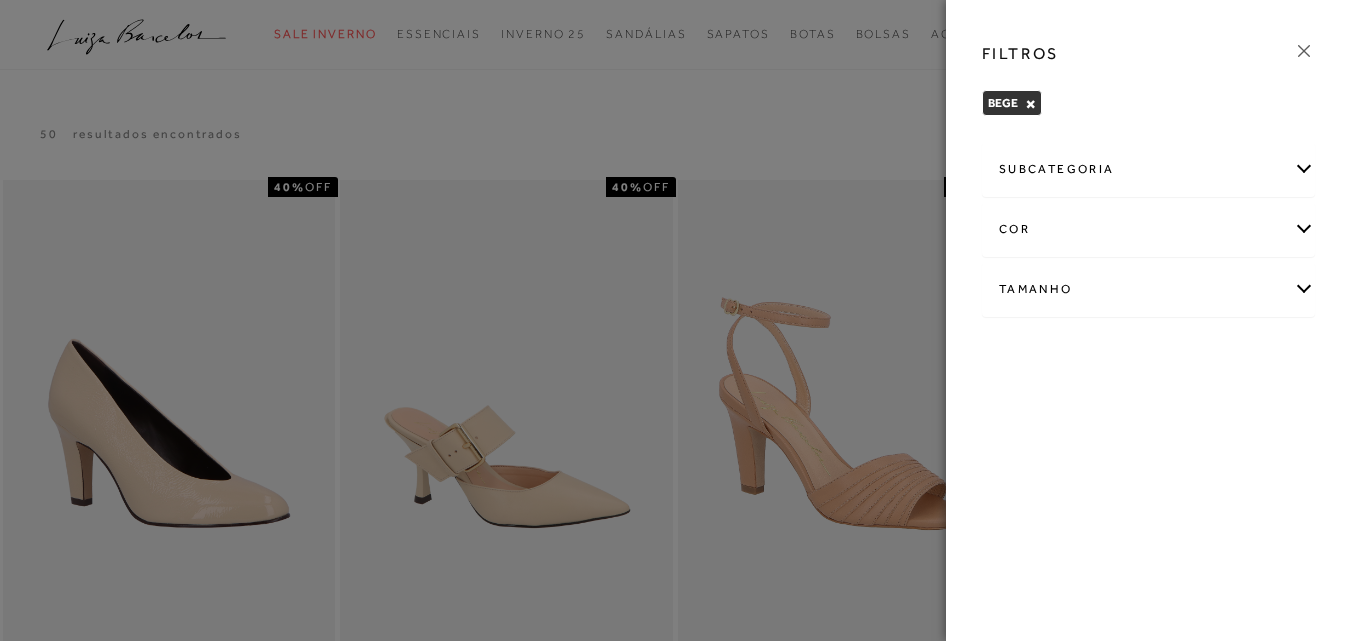 click on "cor" at bounding box center [1148, 229] 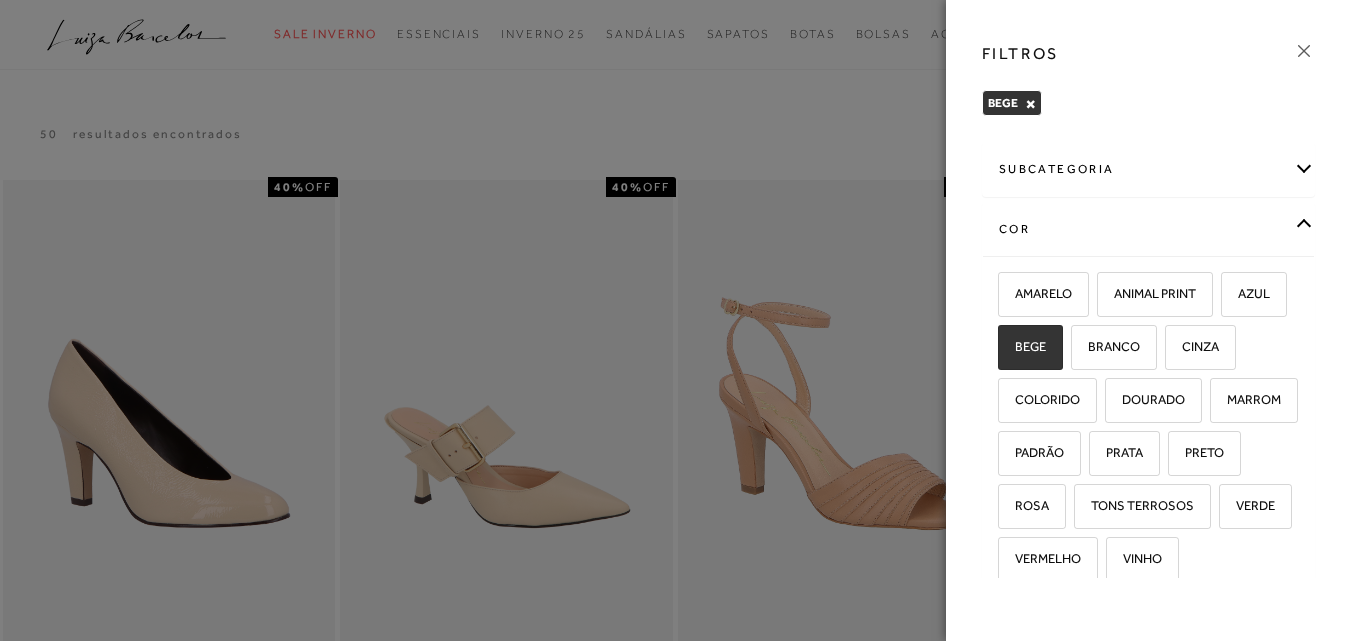 click on "BEGE" at bounding box center (1030, 347) 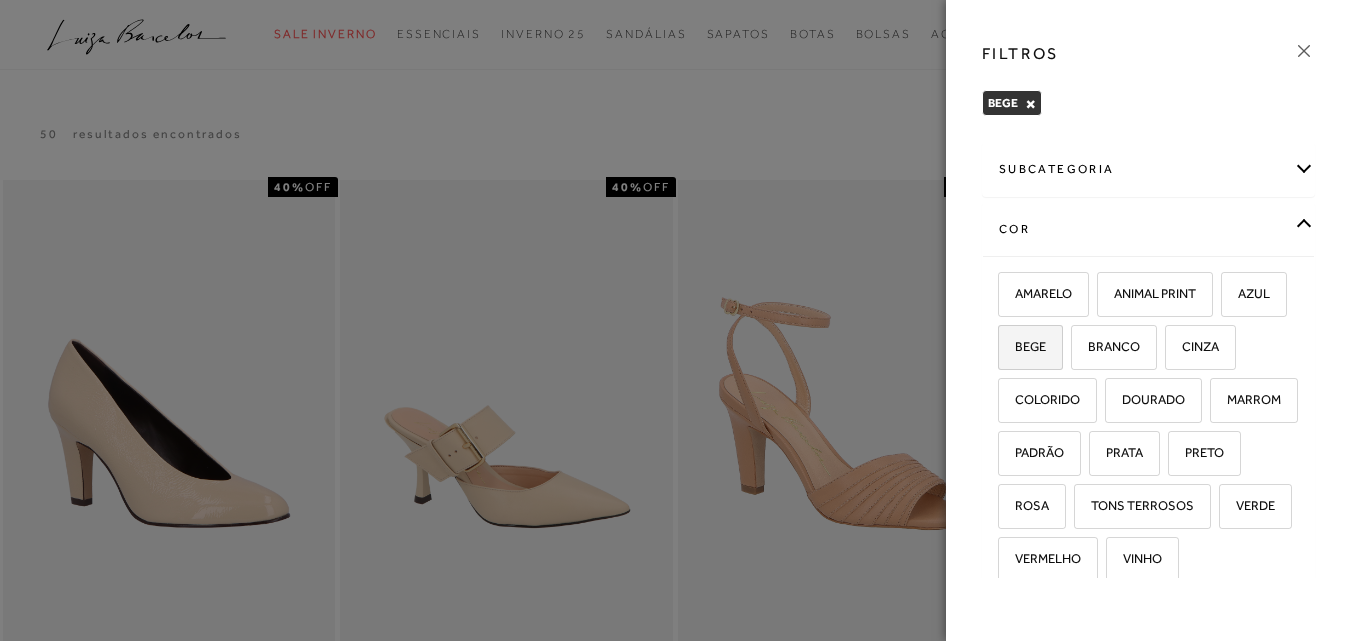checkbox on "false" 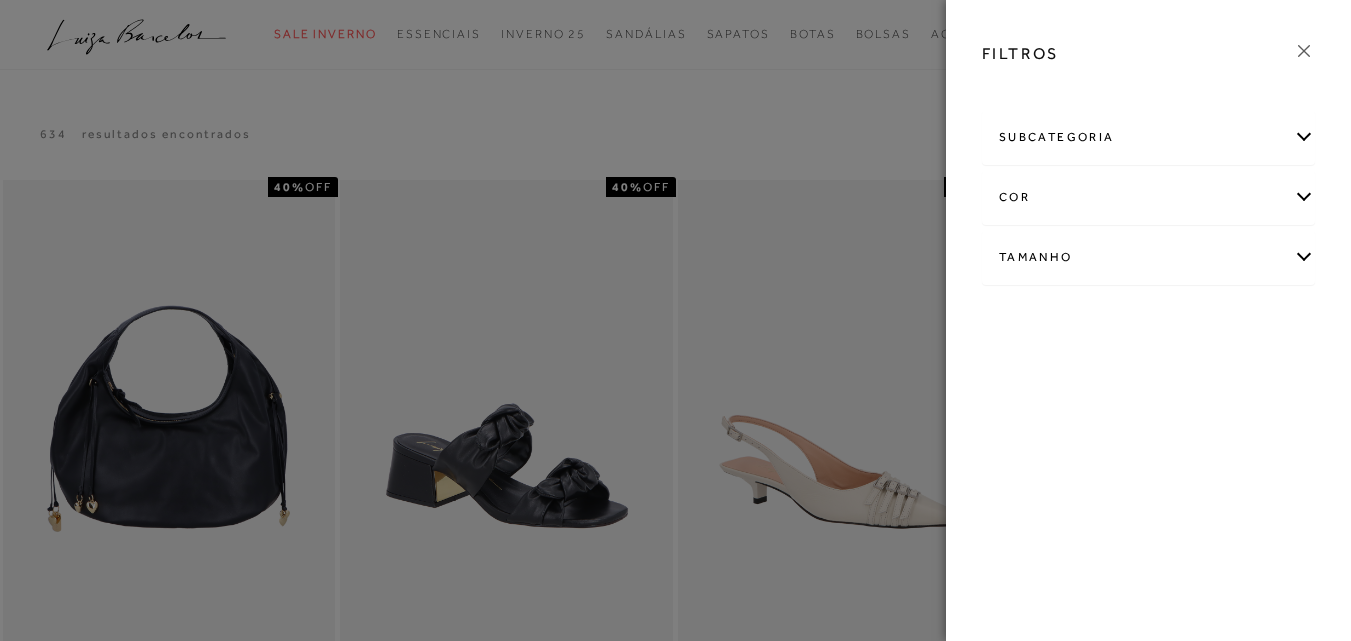 scroll, scrollTop: 0, scrollLeft: 0, axis: both 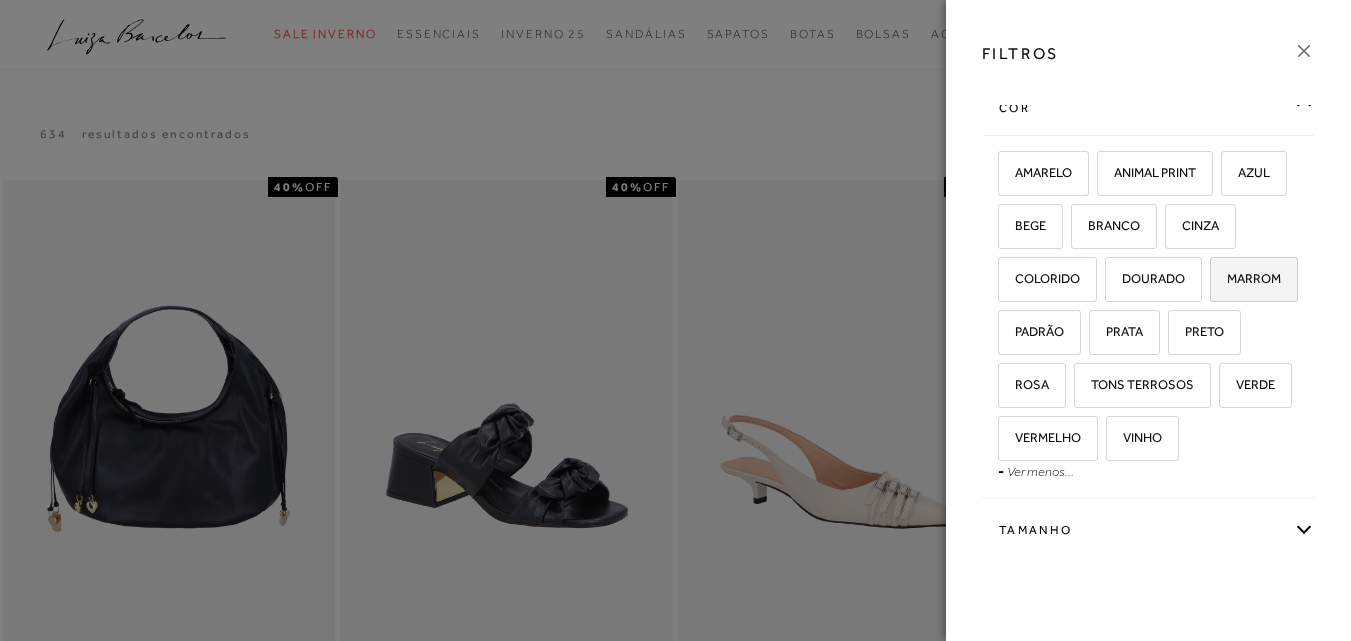click on "MARROM" at bounding box center (1246, 278) 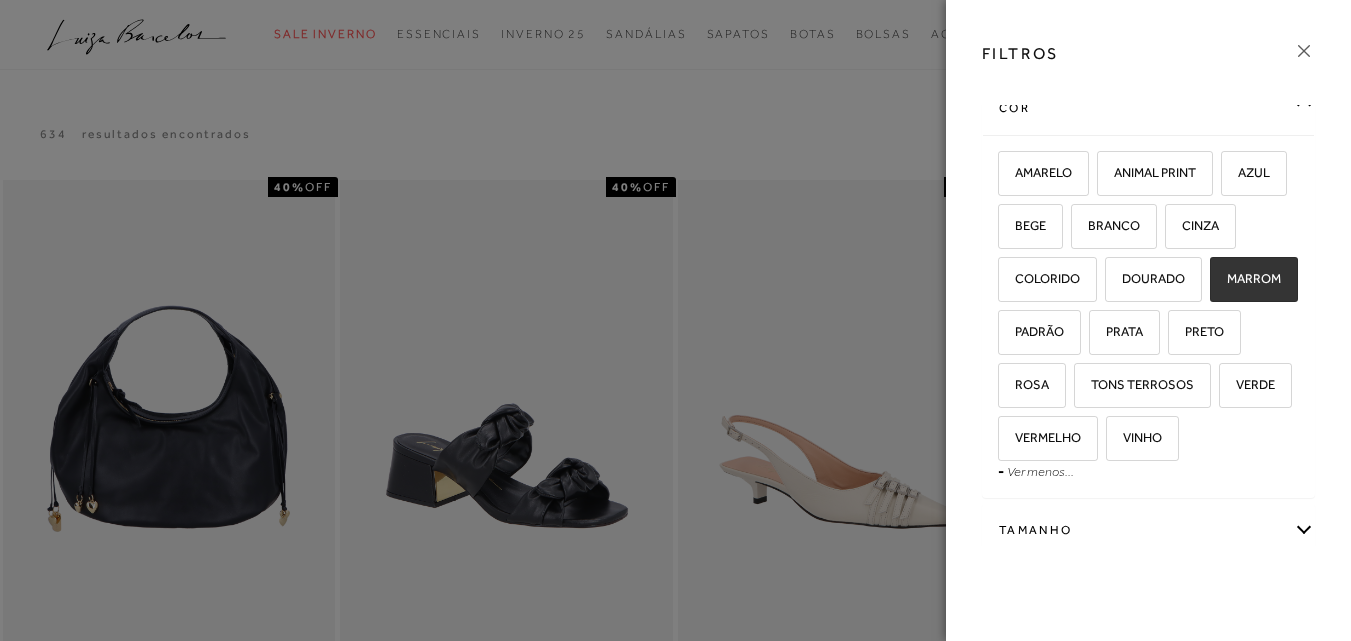 checkbox on "true" 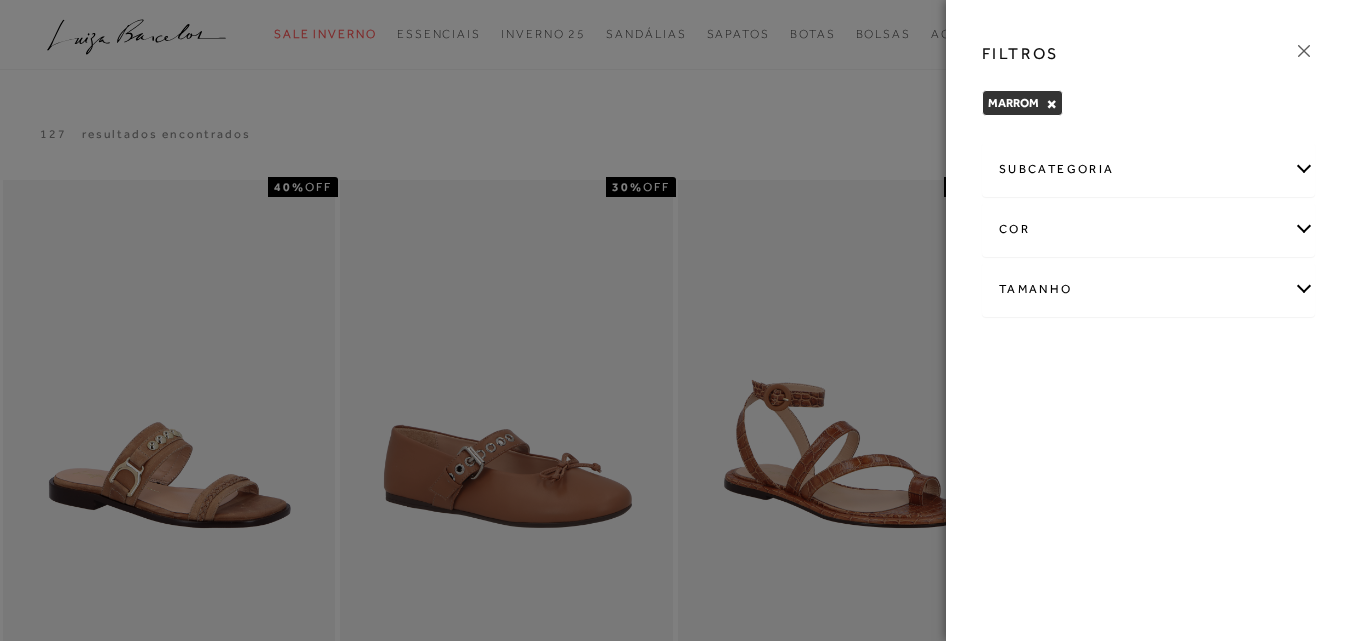click on "FILTROS" at bounding box center (1148, 54) 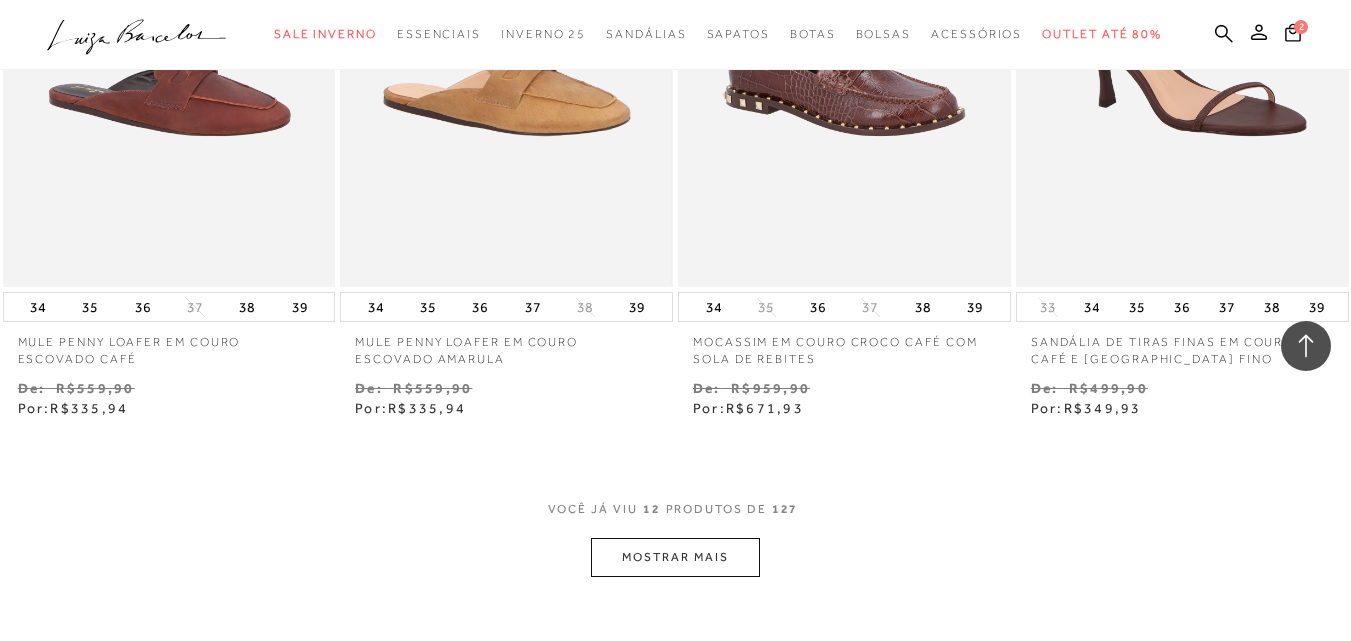 scroll, scrollTop: 1700, scrollLeft: 0, axis: vertical 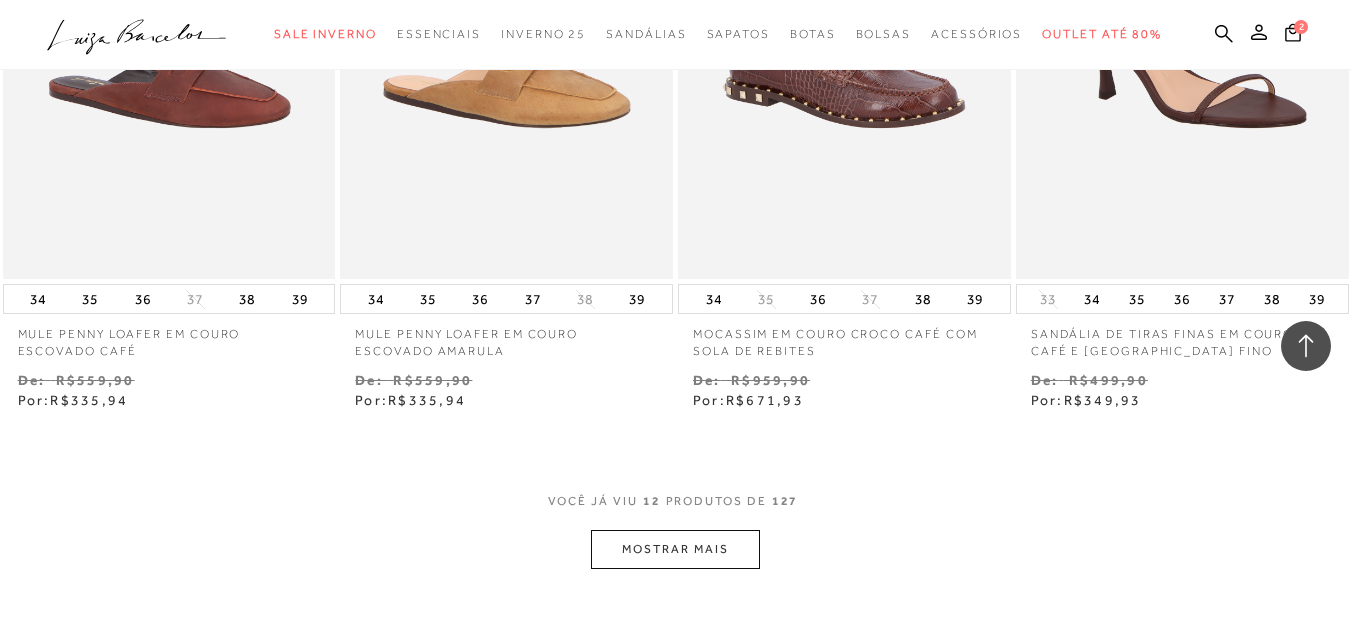 click on "MOSTRAR MAIS" at bounding box center (675, 549) 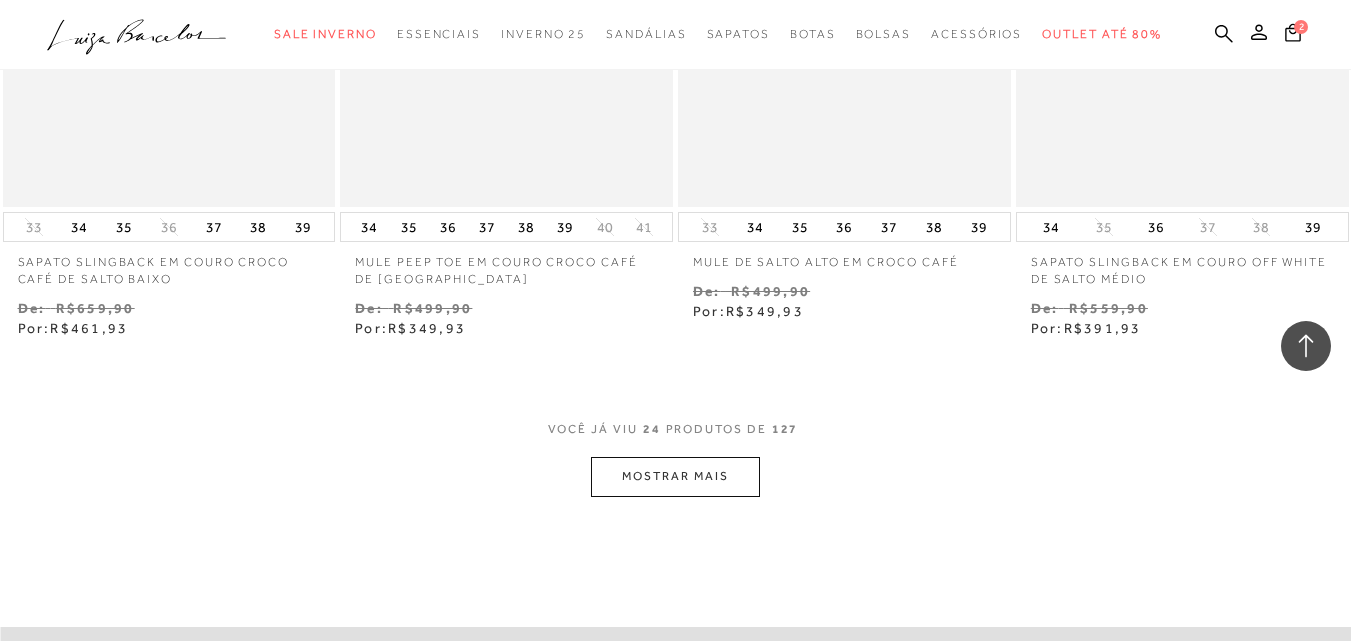 scroll, scrollTop: 3900, scrollLeft: 0, axis: vertical 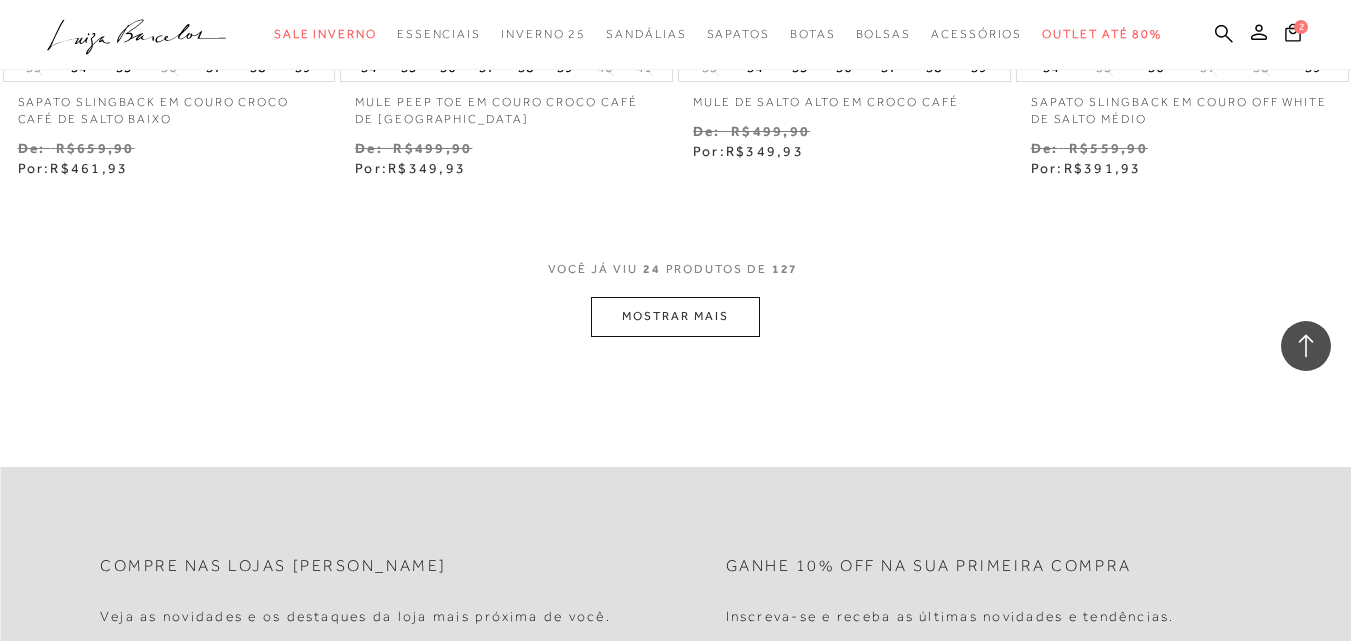 click on "MOSTRAR MAIS" at bounding box center (675, 316) 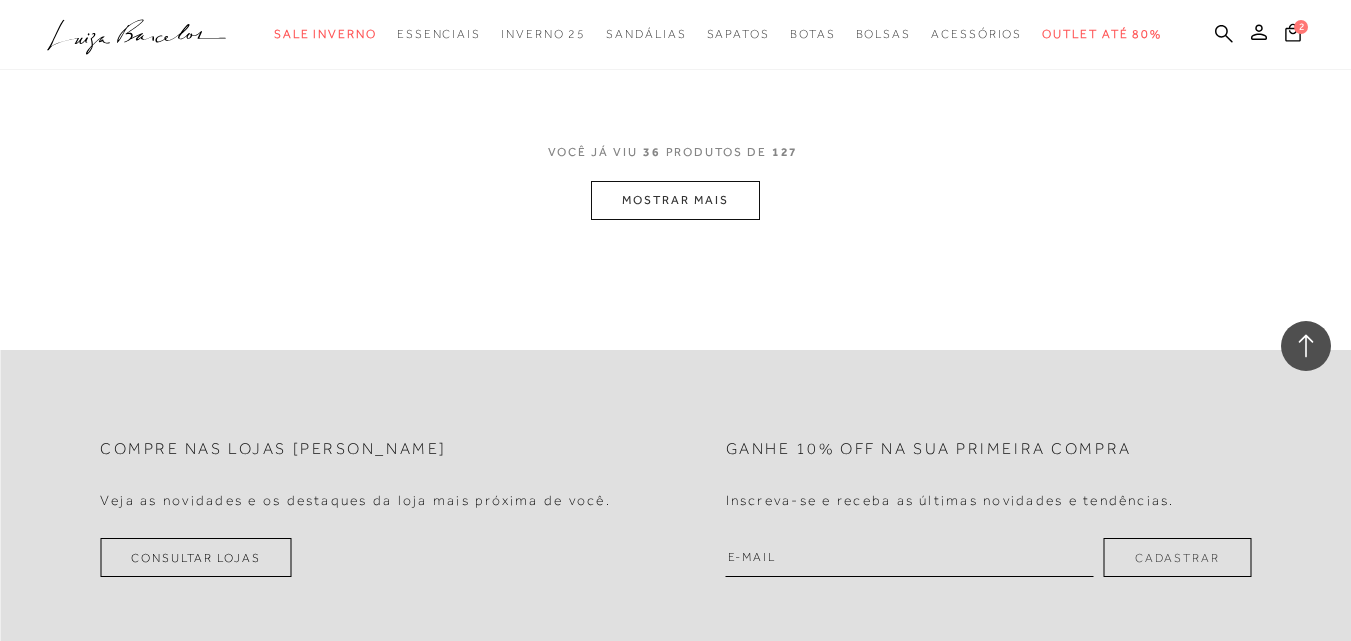 scroll, scrollTop: 6000, scrollLeft: 0, axis: vertical 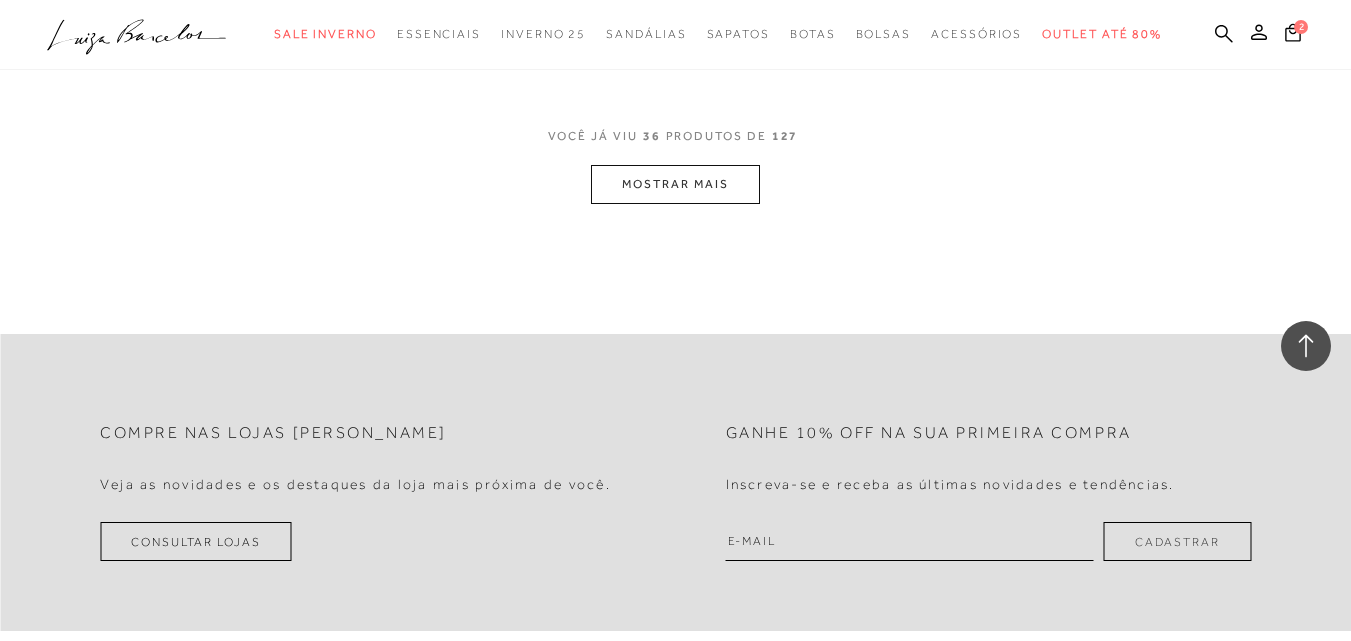 click on "MOSTRAR MAIS" at bounding box center [675, 184] 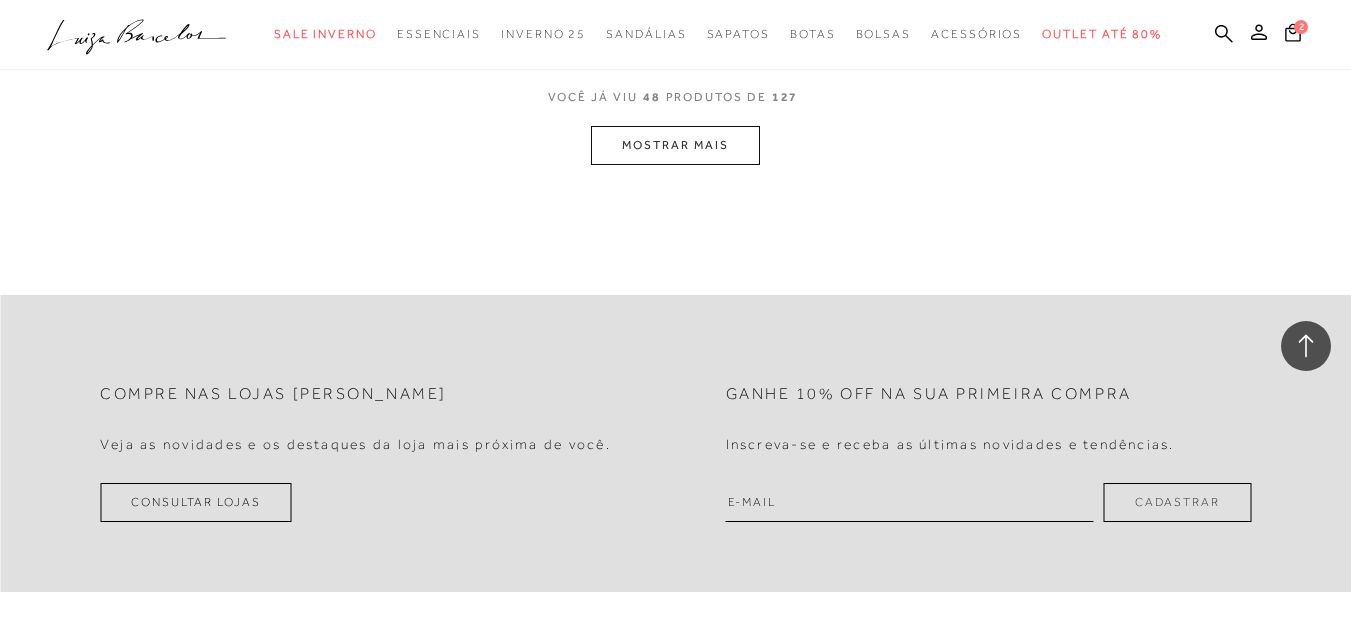 scroll, scrollTop: 8010, scrollLeft: 0, axis: vertical 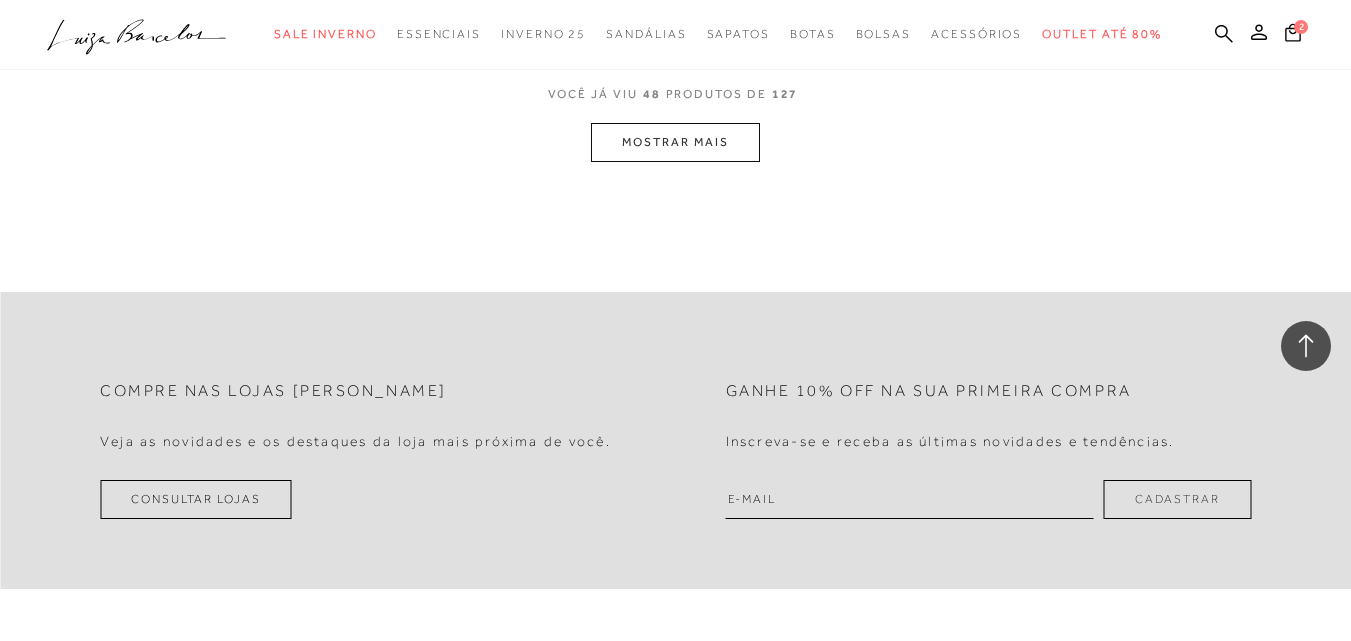click on "MOSTRAR MAIS" at bounding box center [675, 142] 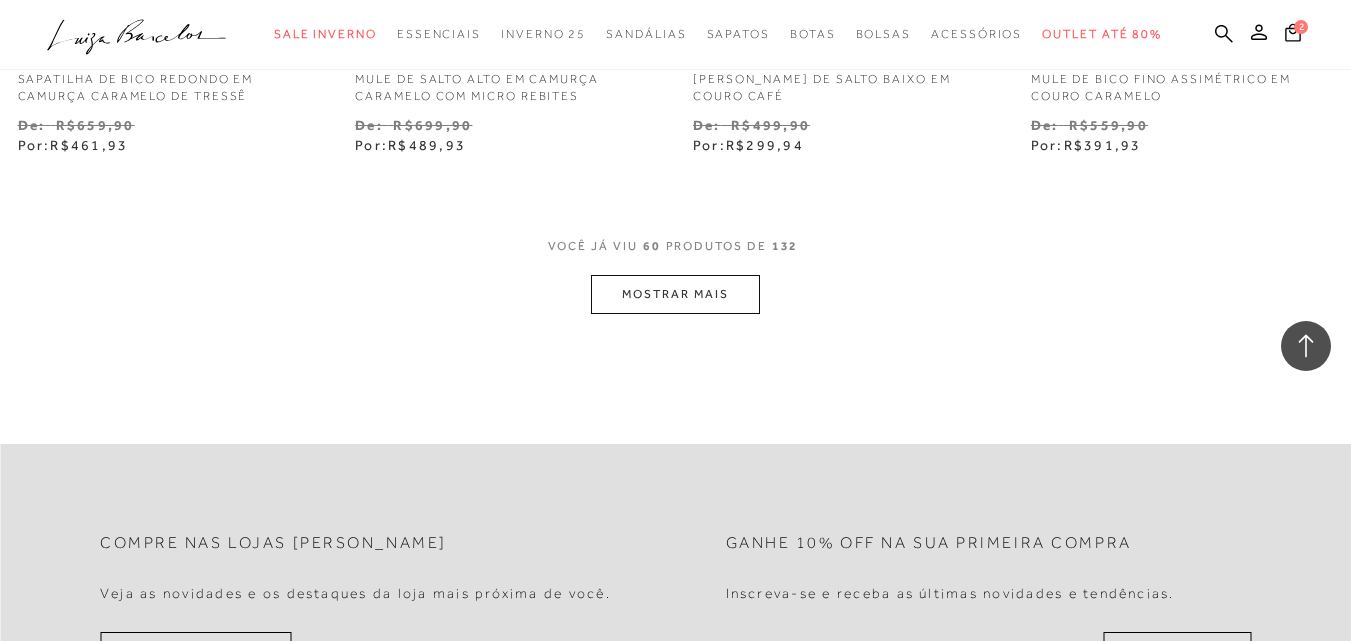 scroll, scrollTop: 9810, scrollLeft: 0, axis: vertical 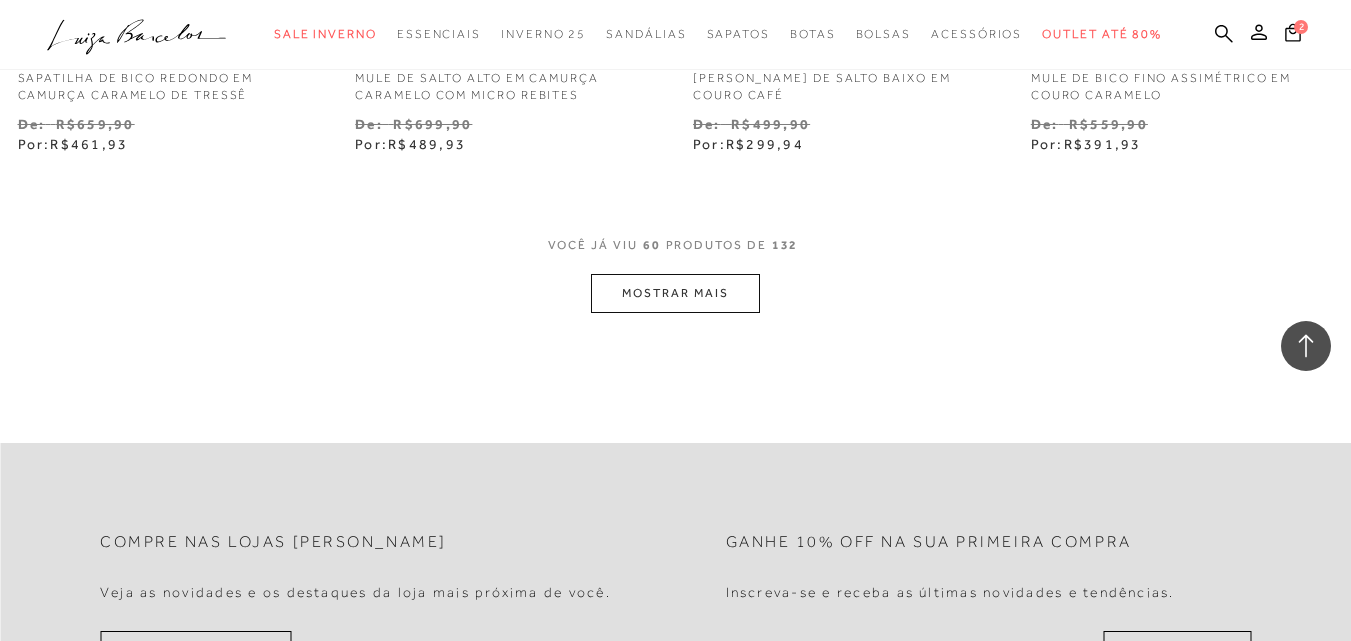 click on "MOSTRAR MAIS" at bounding box center (675, 293) 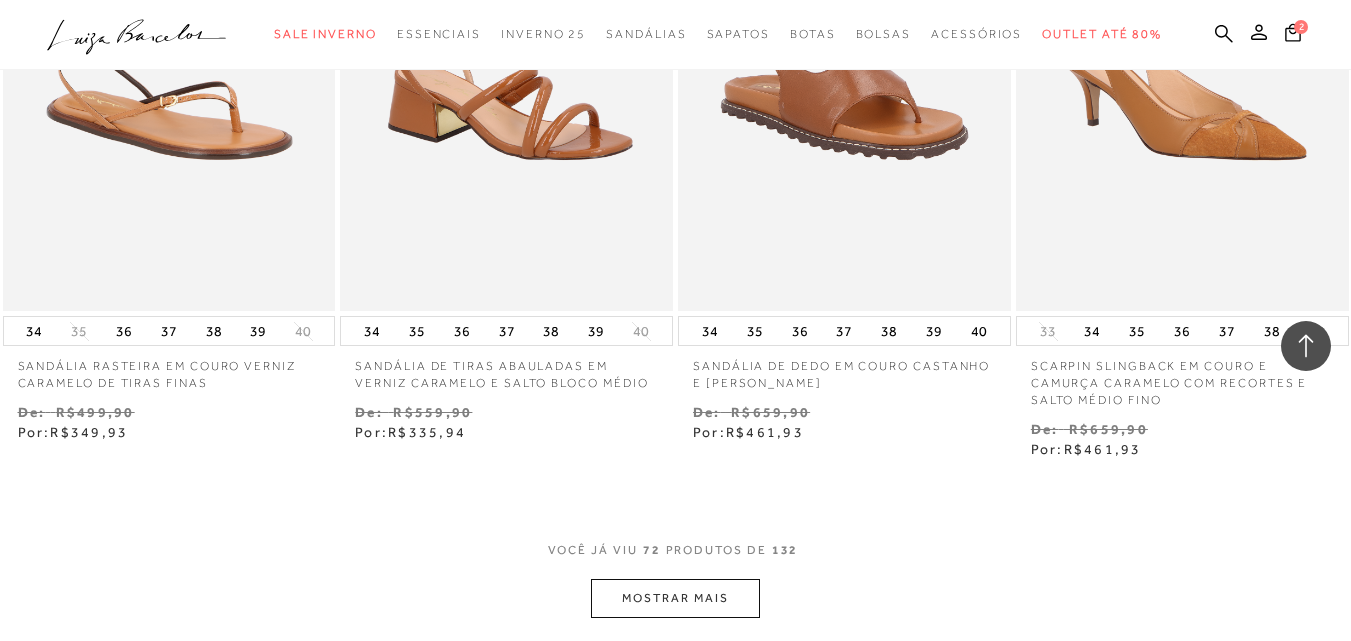 scroll, scrollTop: 11745, scrollLeft: 0, axis: vertical 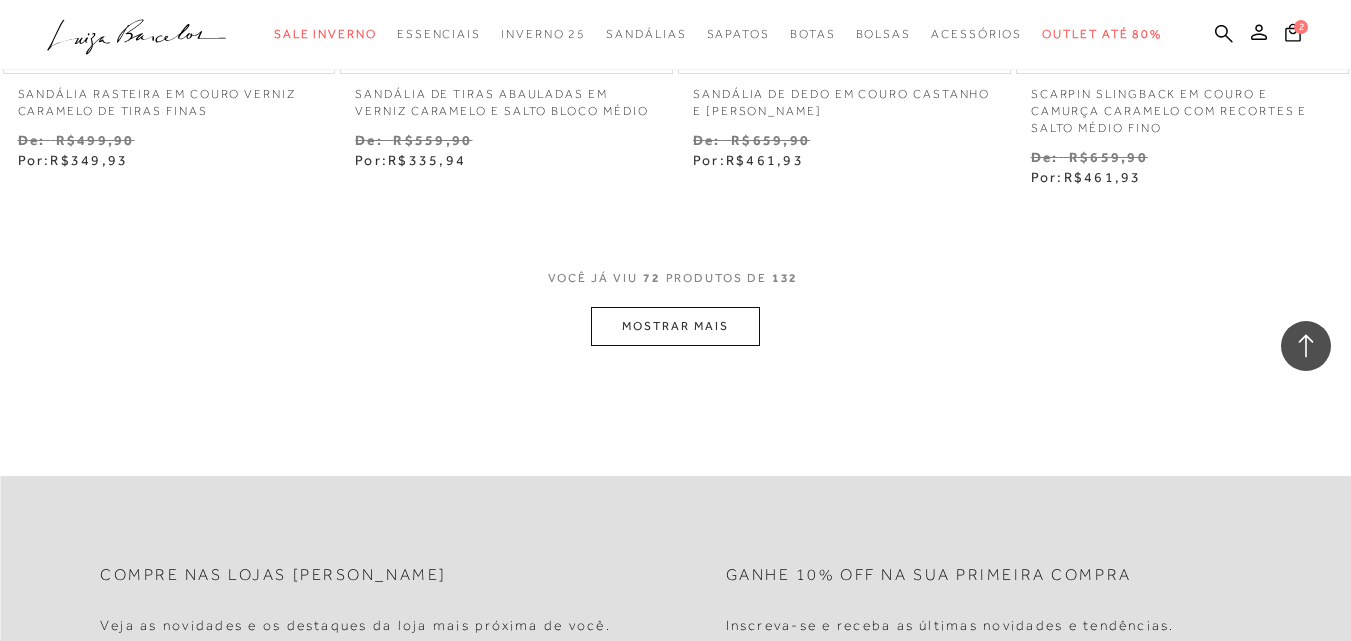 click on "MOSTRAR MAIS" at bounding box center (675, 326) 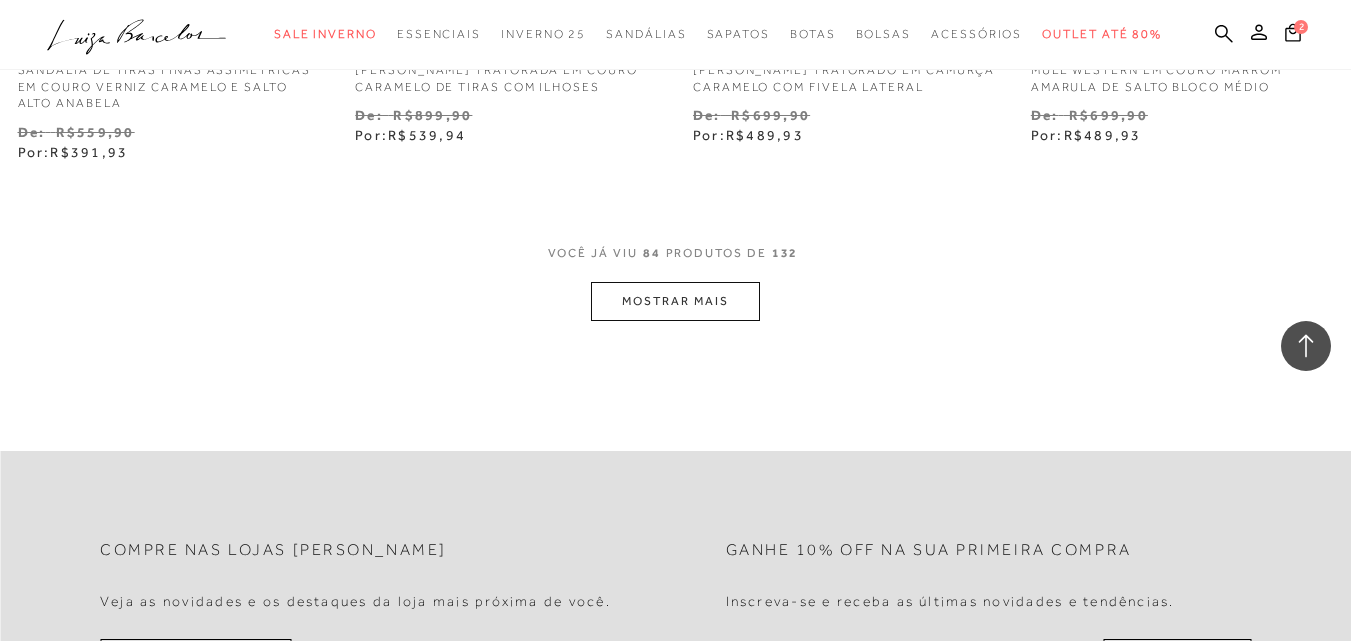 scroll, scrollTop: 13745, scrollLeft: 0, axis: vertical 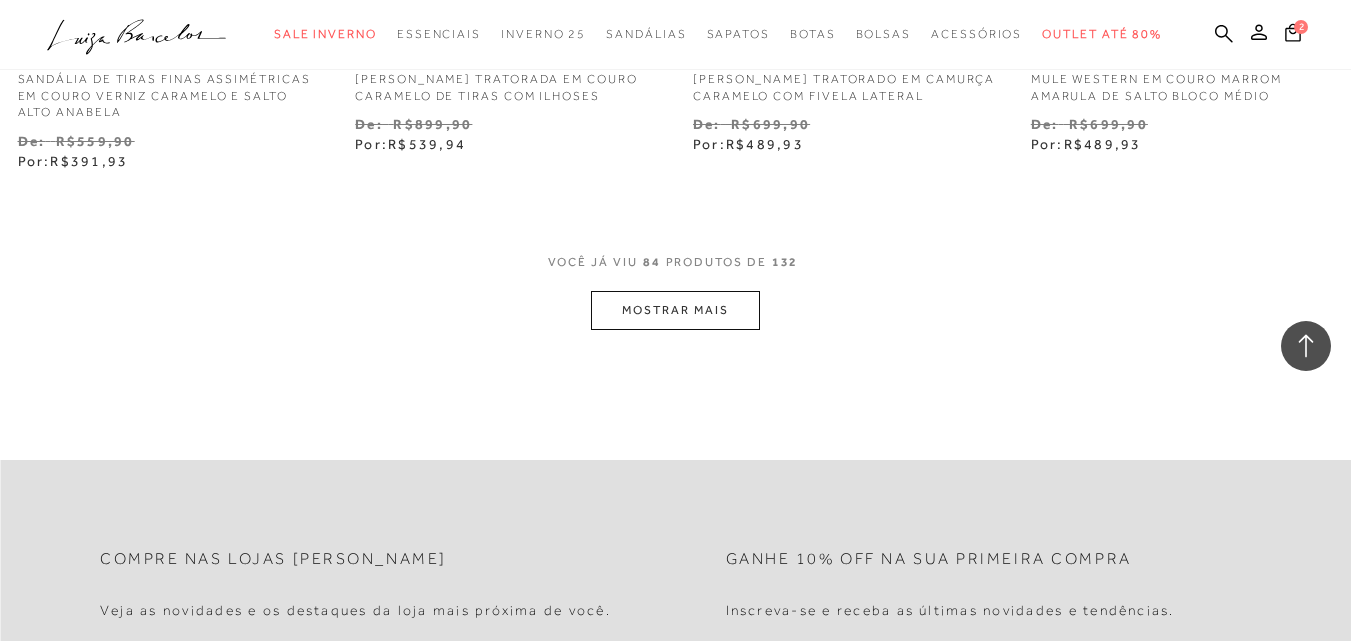 click on "MOSTRAR MAIS" at bounding box center [675, 310] 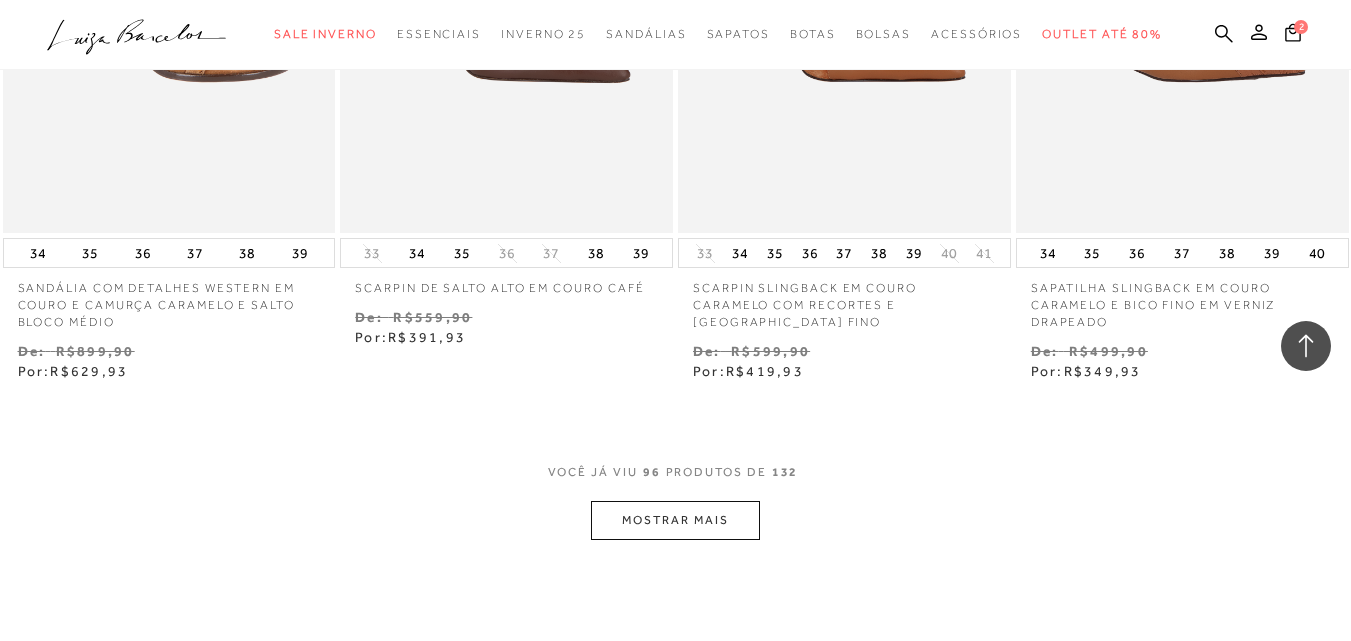 scroll, scrollTop: 15420, scrollLeft: 0, axis: vertical 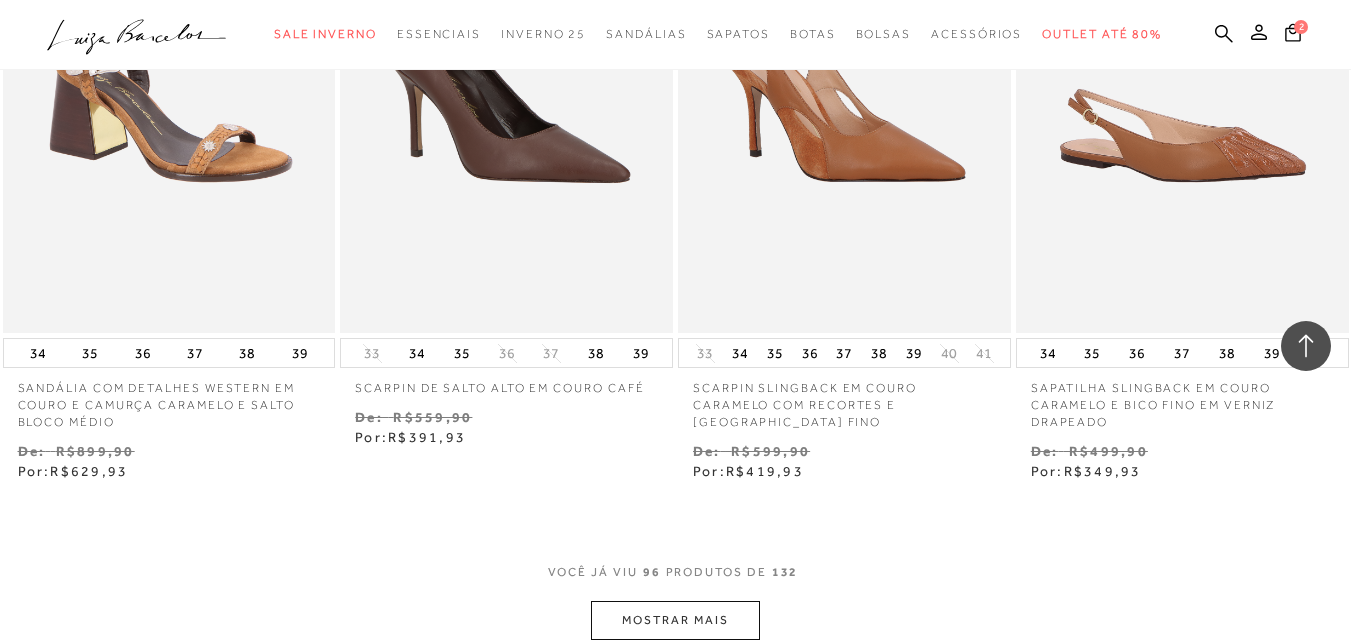 click on "MOSTRAR MAIS" at bounding box center [675, 620] 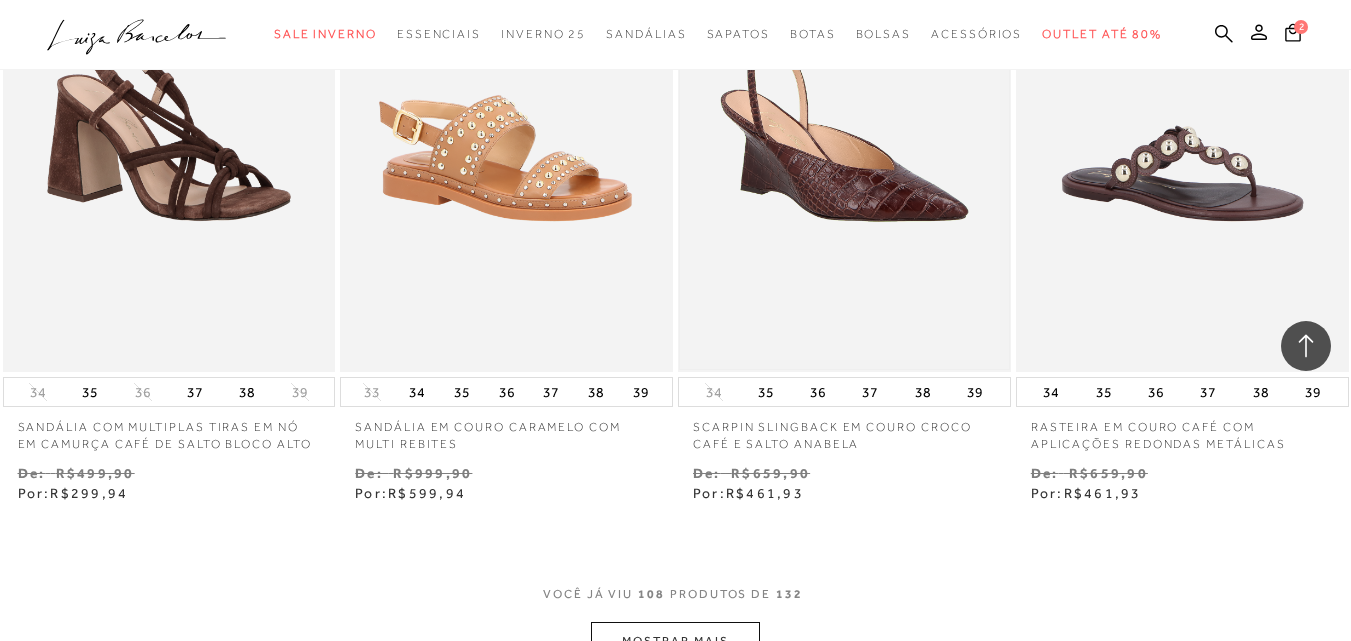 scroll, scrollTop: 17420, scrollLeft: 0, axis: vertical 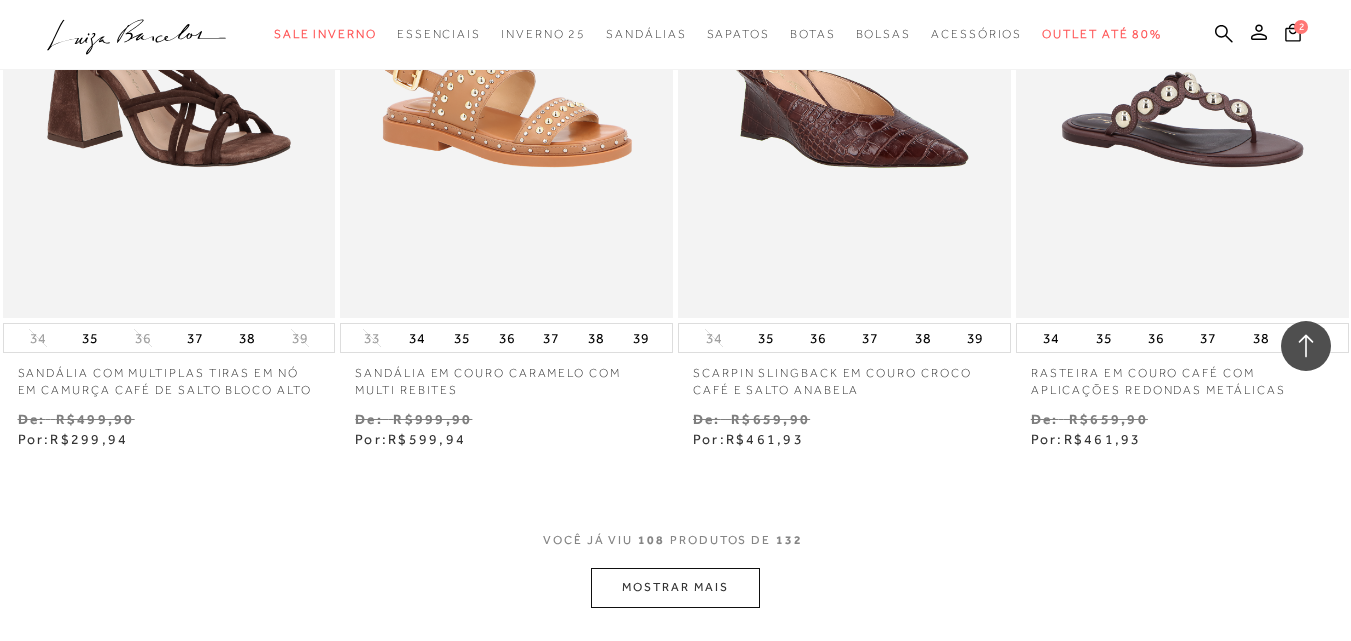 click on "MOSTRAR MAIS" at bounding box center (675, 587) 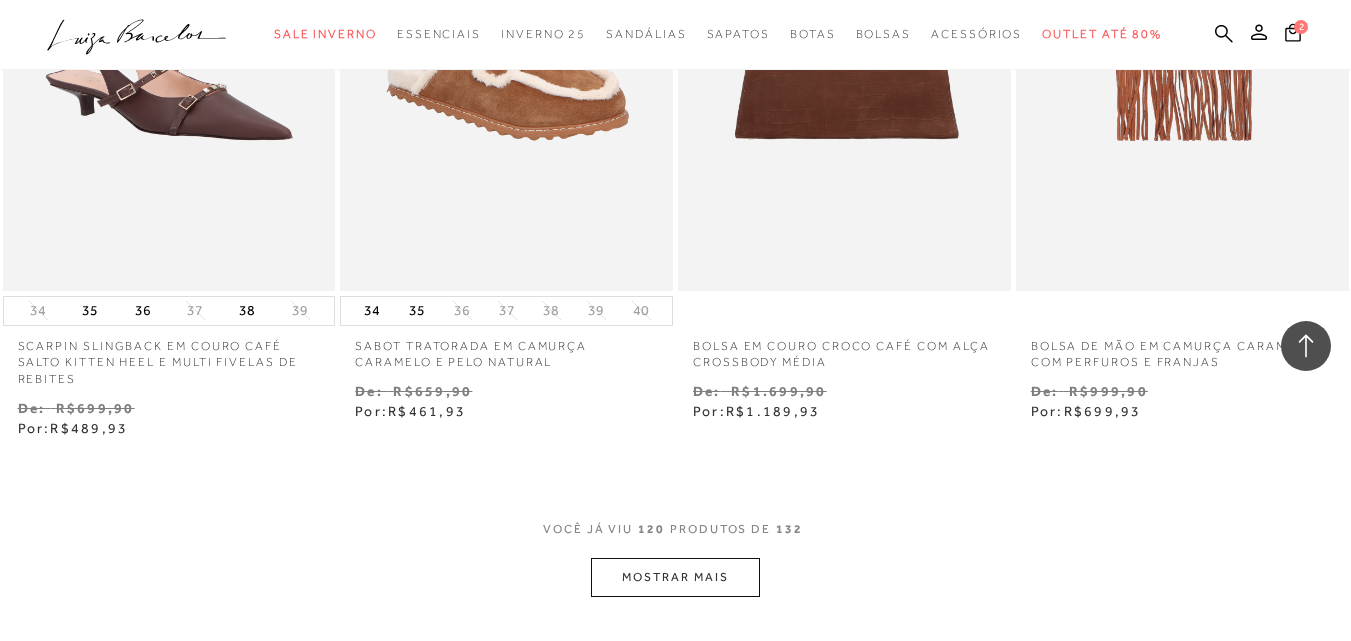 scroll, scrollTop: 19420, scrollLeft: 0, axis: vertical 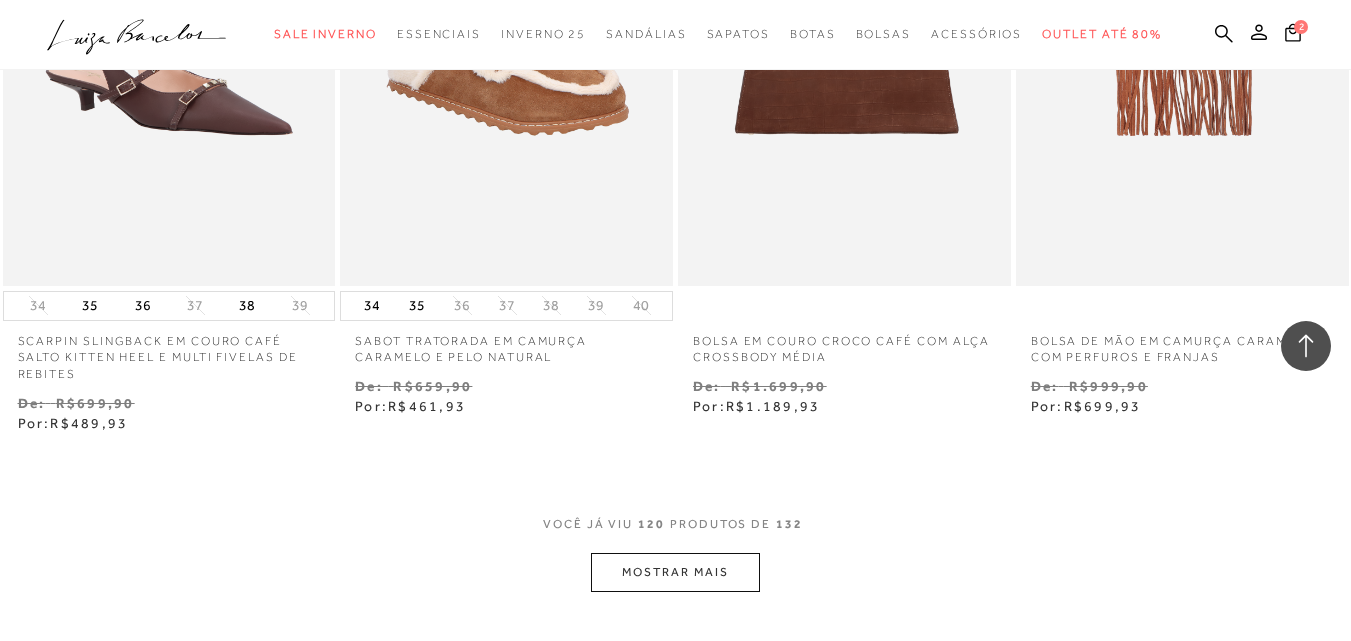 click on "MOSTRAR MAIS" at bounding box center [675, 572] 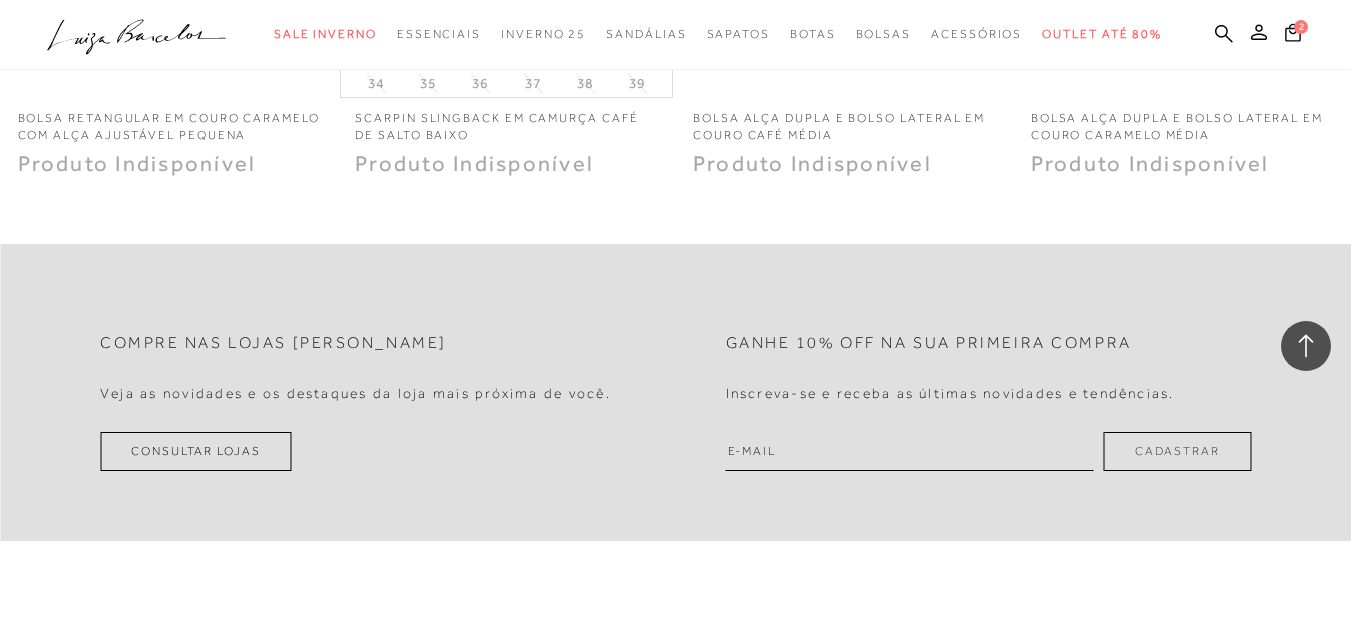 scroll, scrollTop: 21320, scrollLeft: 0, axis: vertical 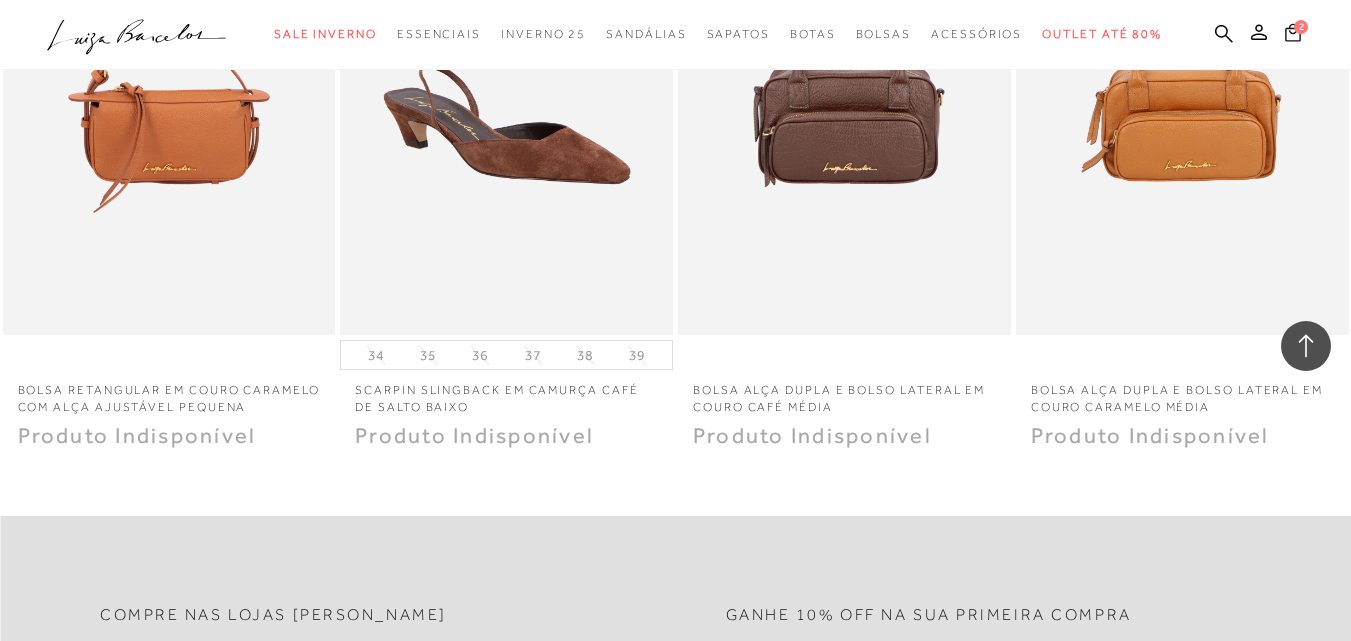 click on "2" at bounding box center [1293, 35] 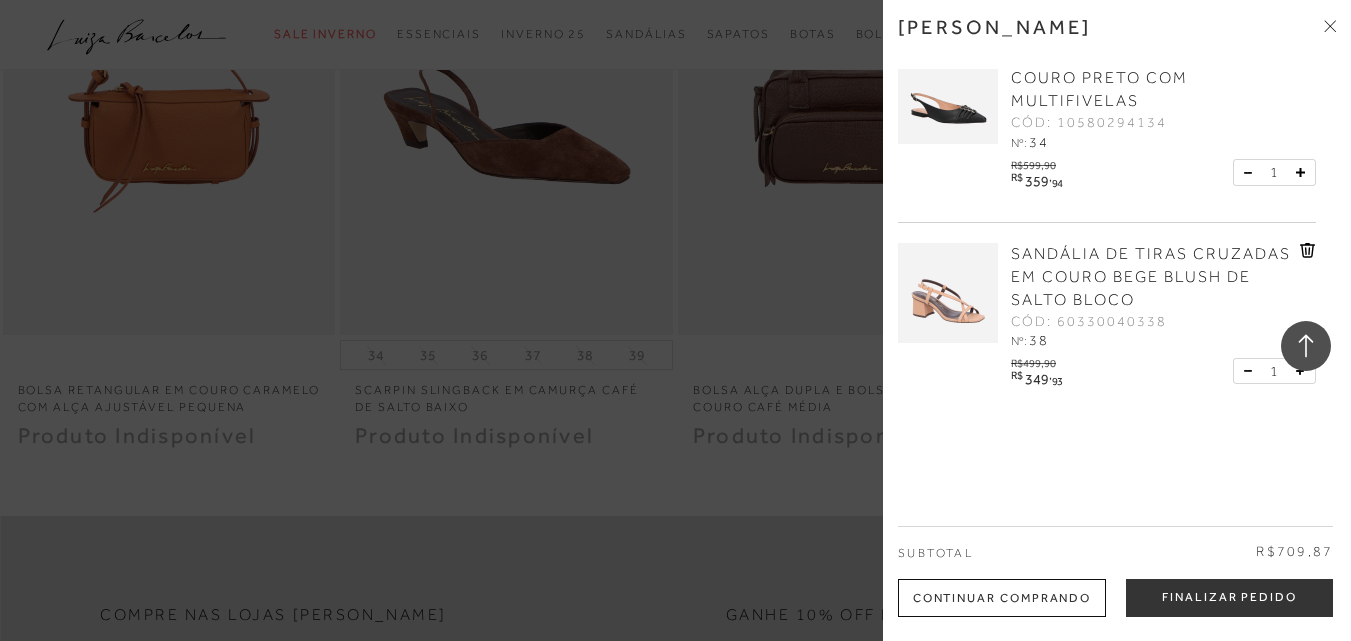 scroll, scrollTop: 0, scrollLeft: 0, axis: both 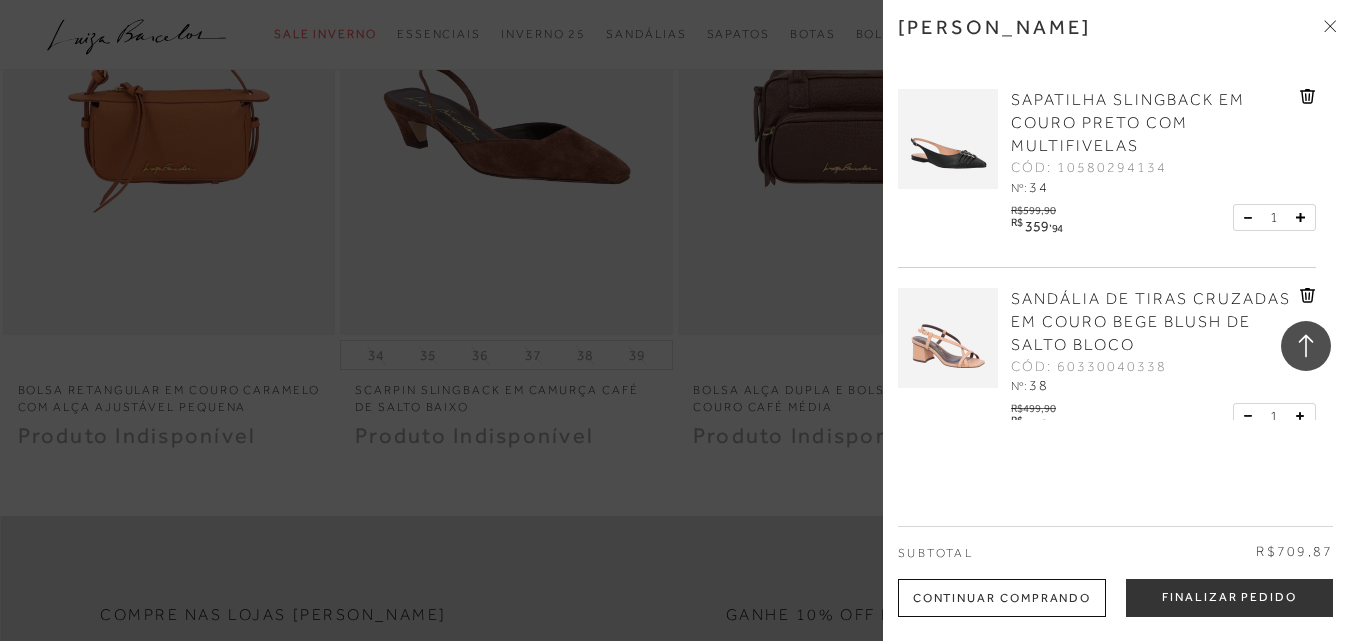 click at bounding box center [948, 139] 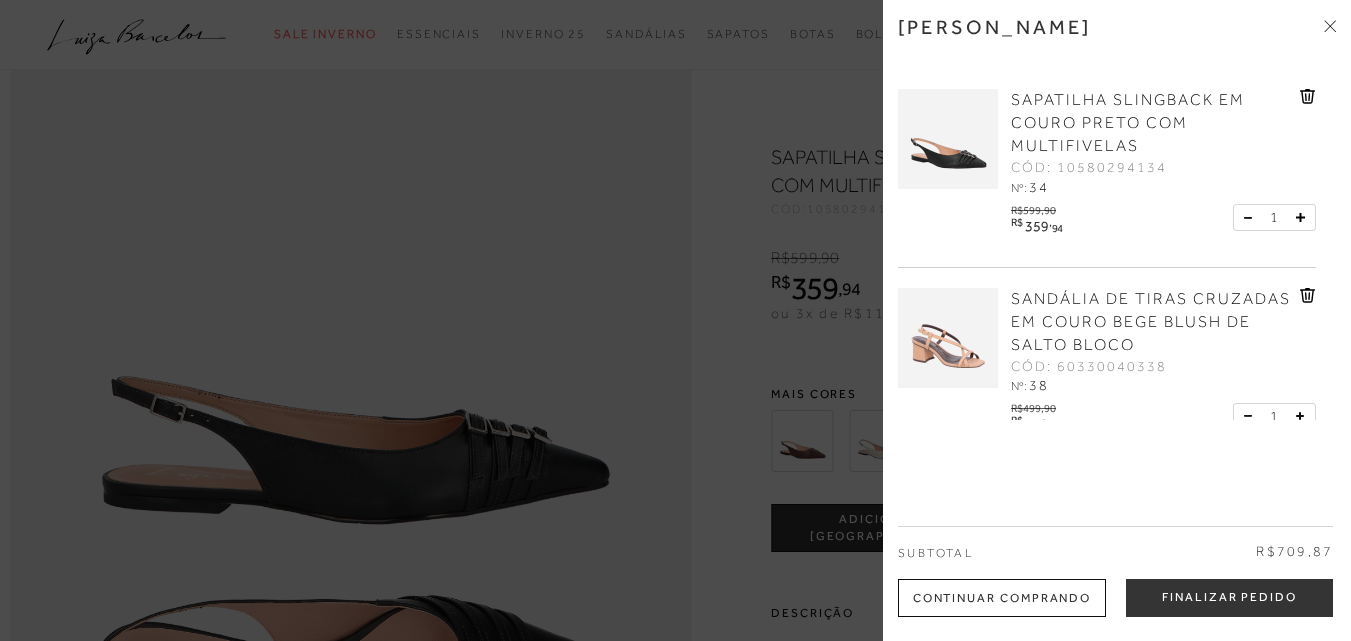 scroll, scrollTop: 0, scrollLeft: 0, axis: both 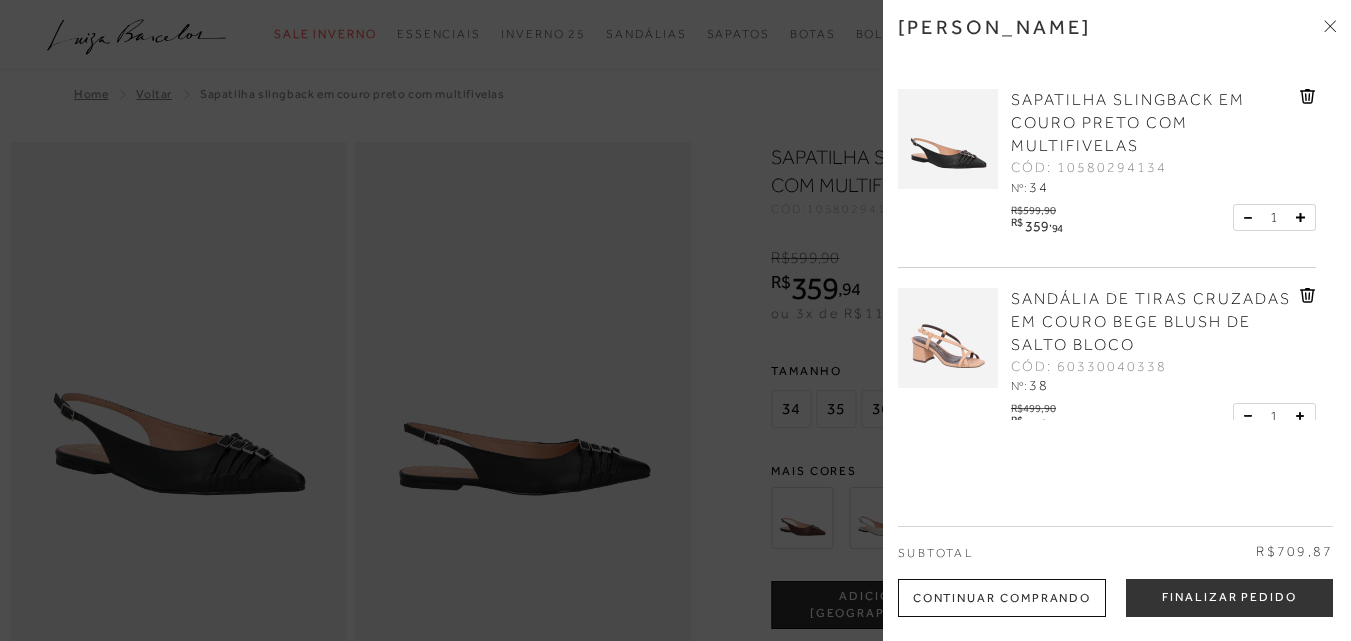click at bounding box center [675, 320] 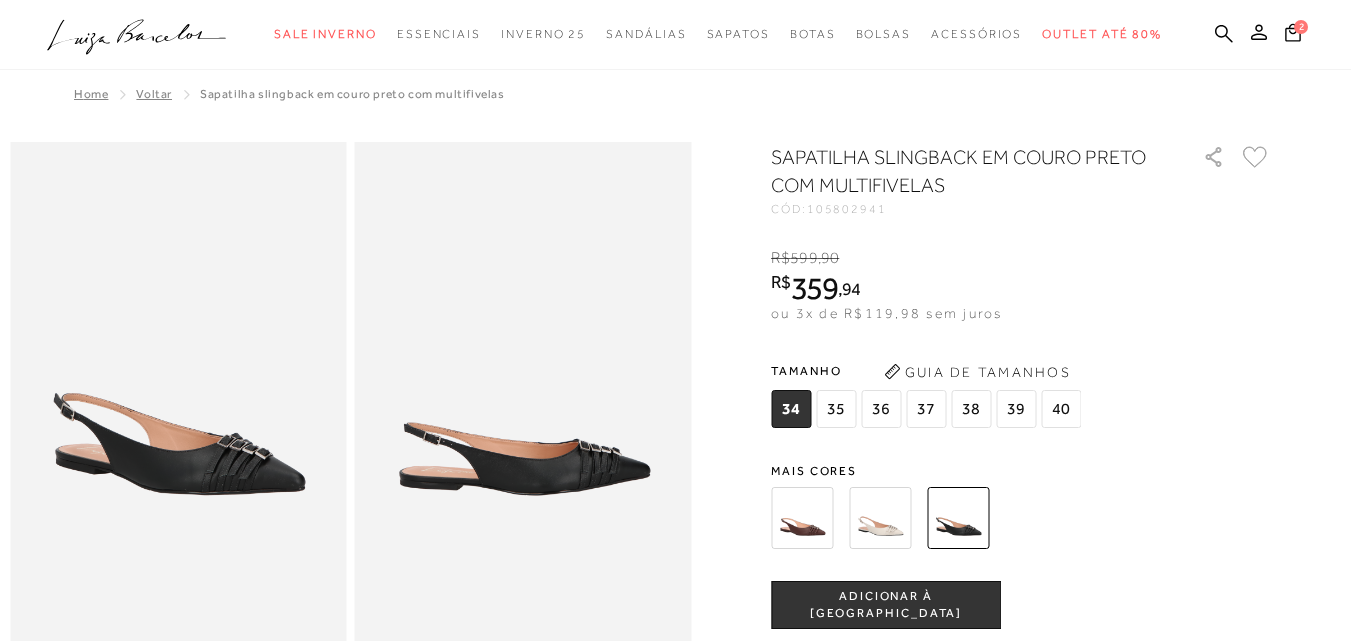 scroll, scrollTop: 0, scrollLeft: 0, axis: both 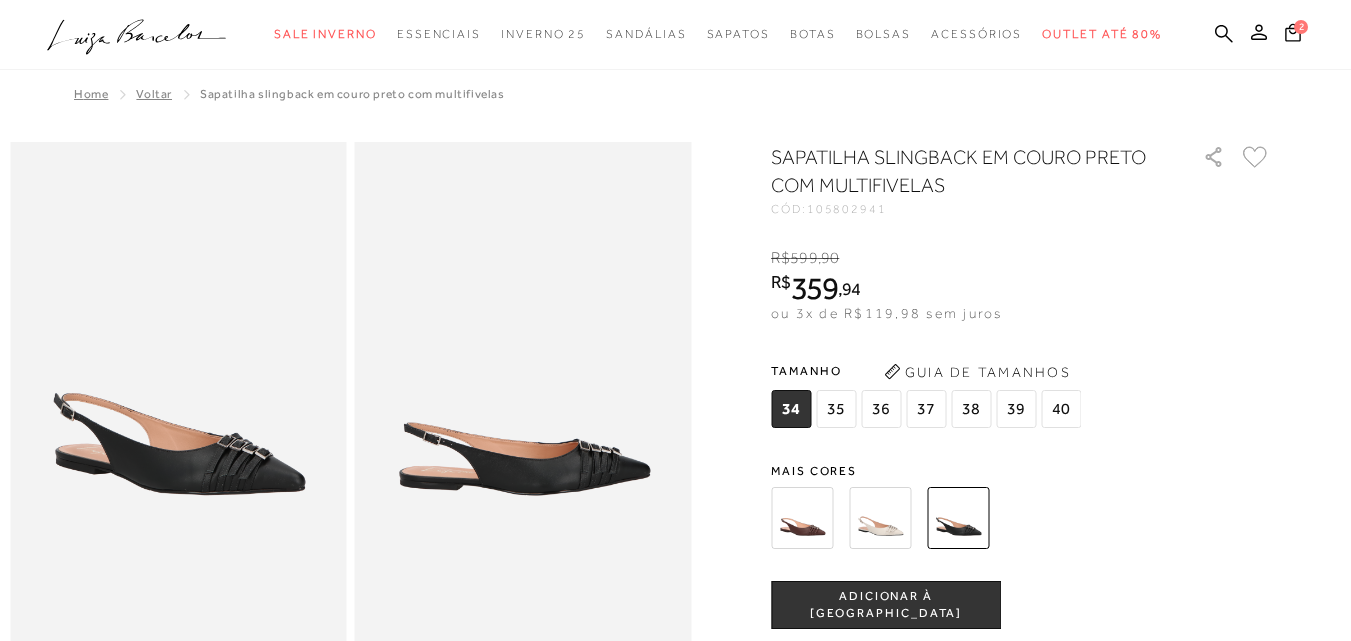 click on "38" at bounding box center [971, 409] 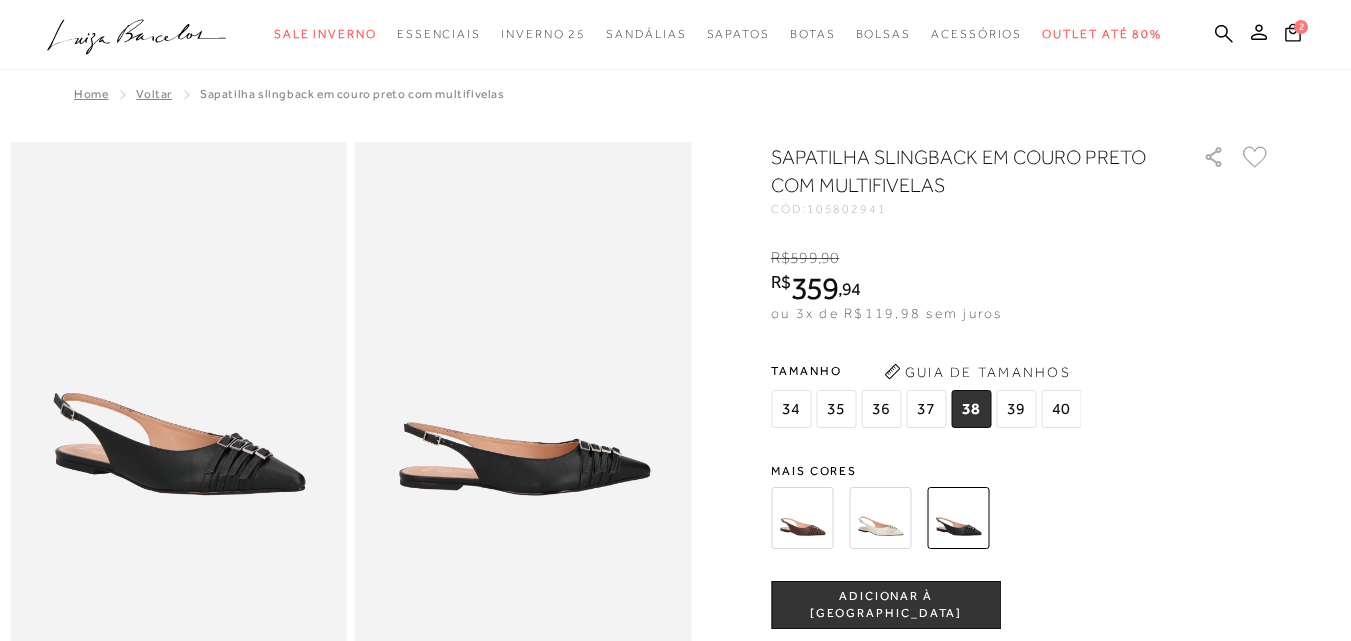 click on "ADICIONAR À [GEOGRAPHIC_DATA]" at bounding box center [886, 605] 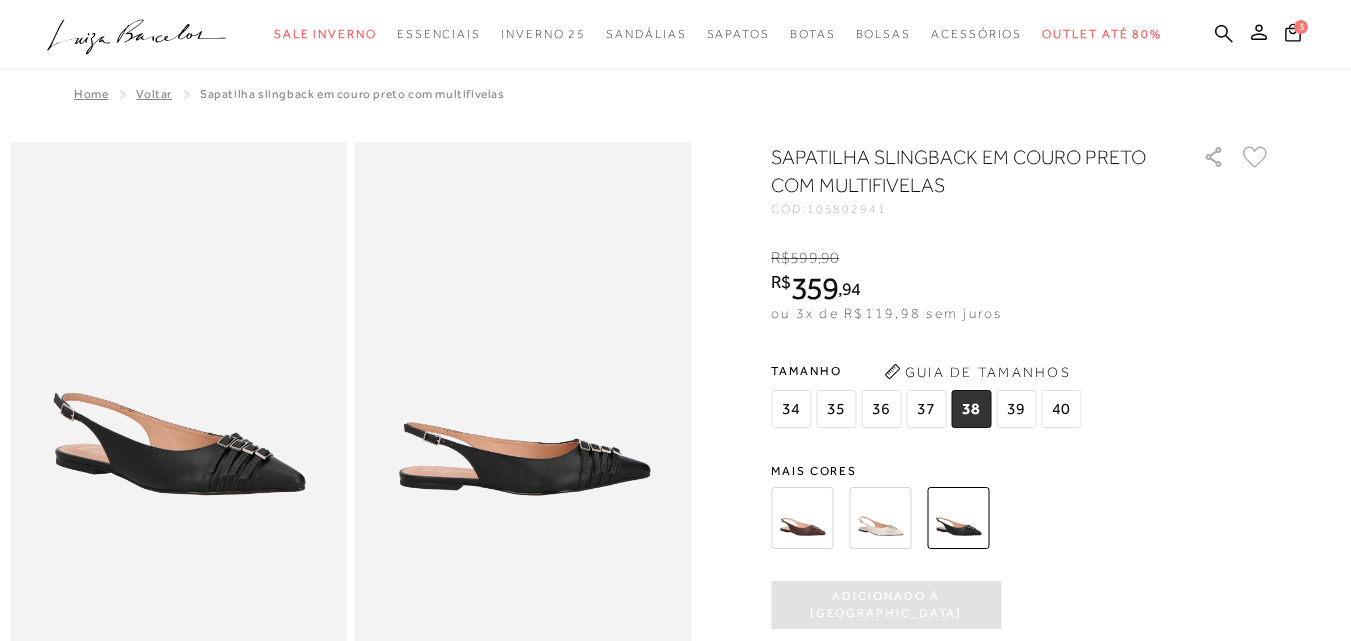 scroll, scrollTop: 0, scrollLeft: 0, axis: both 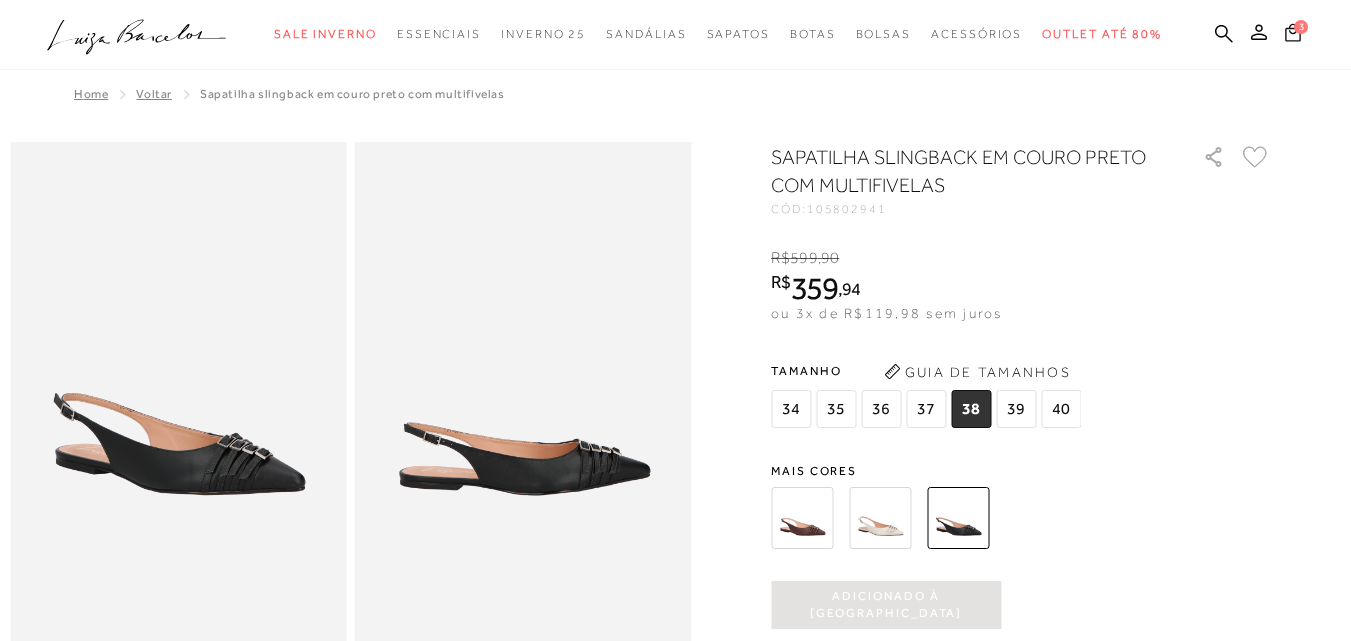 click on "3" at bounding box center (1302, 26) 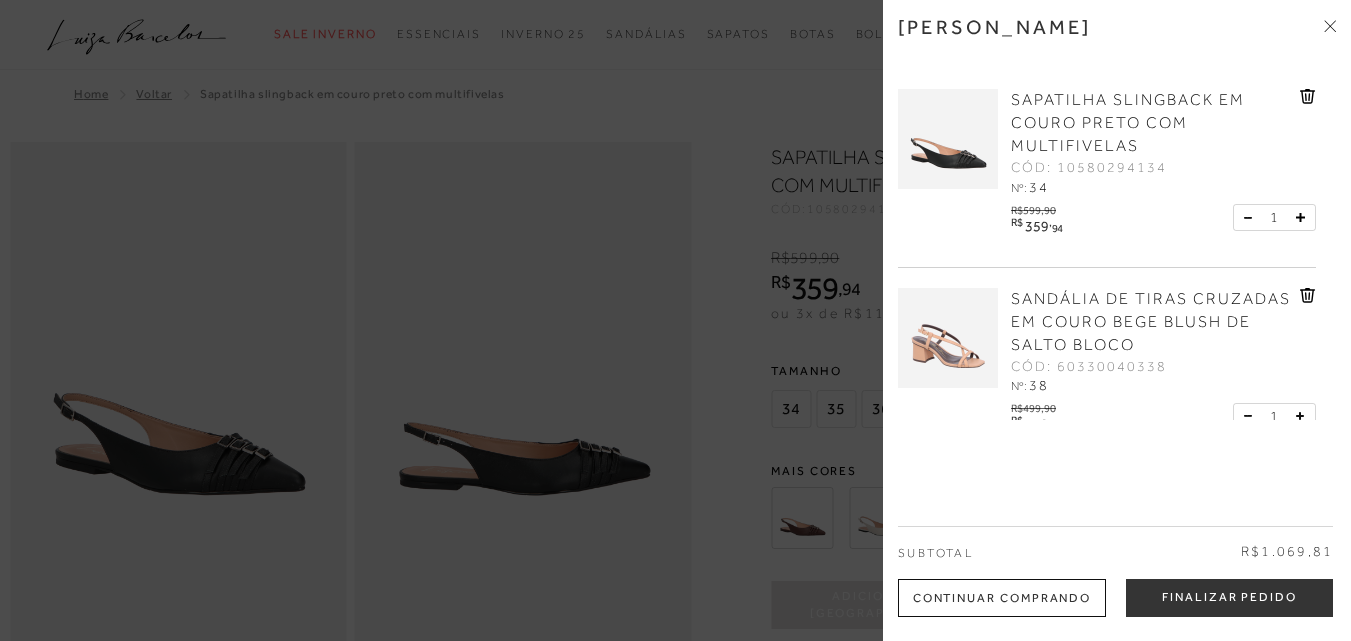 click on "SAPATILHA SLINGBACK EM COURO PRETO COM MULTIFIVELAS
CÓD: 10580294134
Nº:
34" at bounding box center [1153, 144] 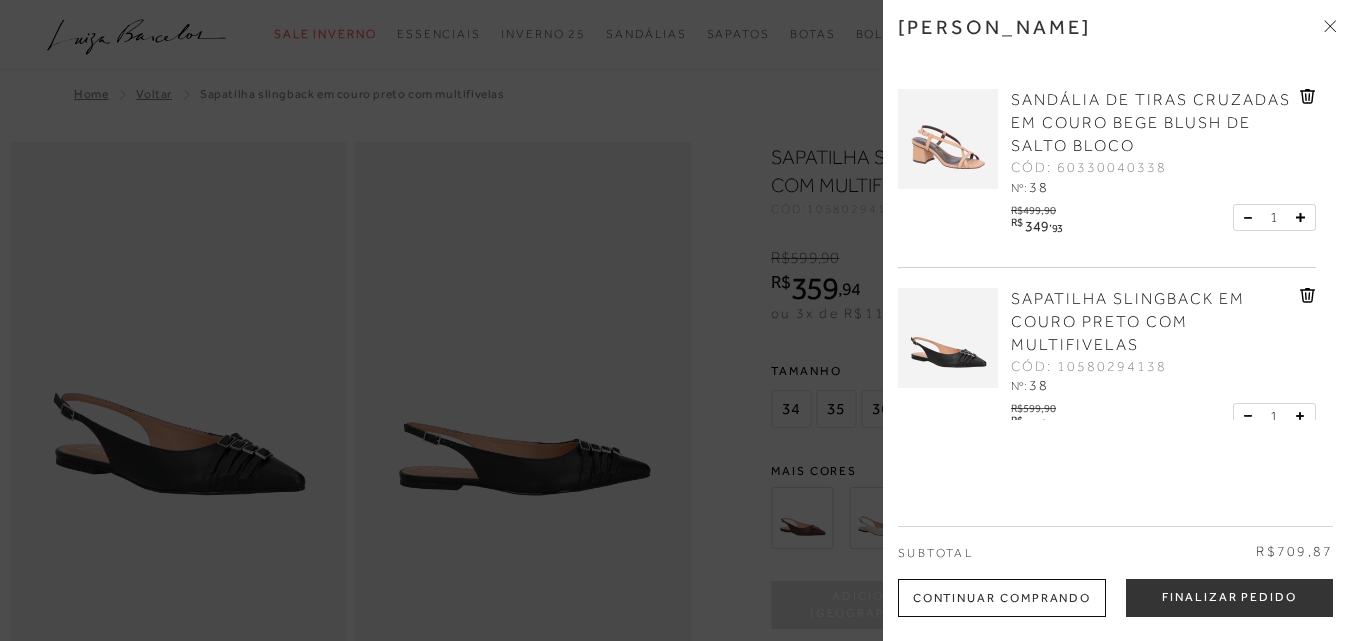 scroll, scrollTop: 45, scrollLeft: 0, axis: vertical 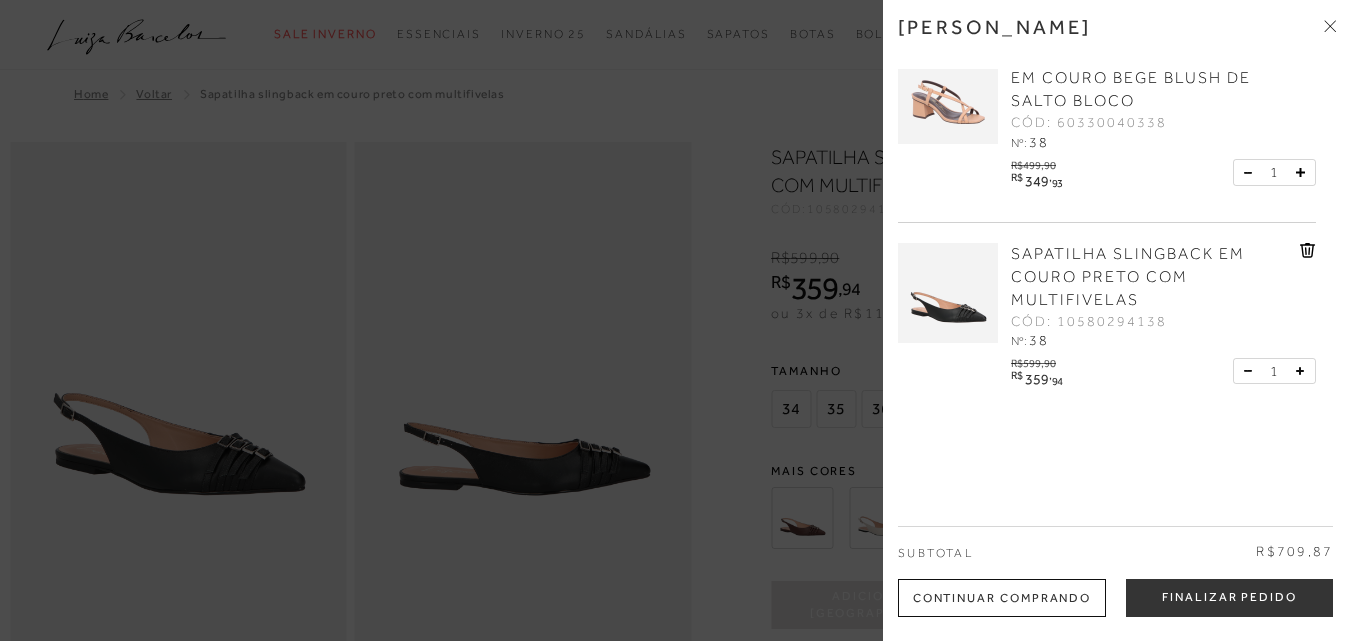 click 